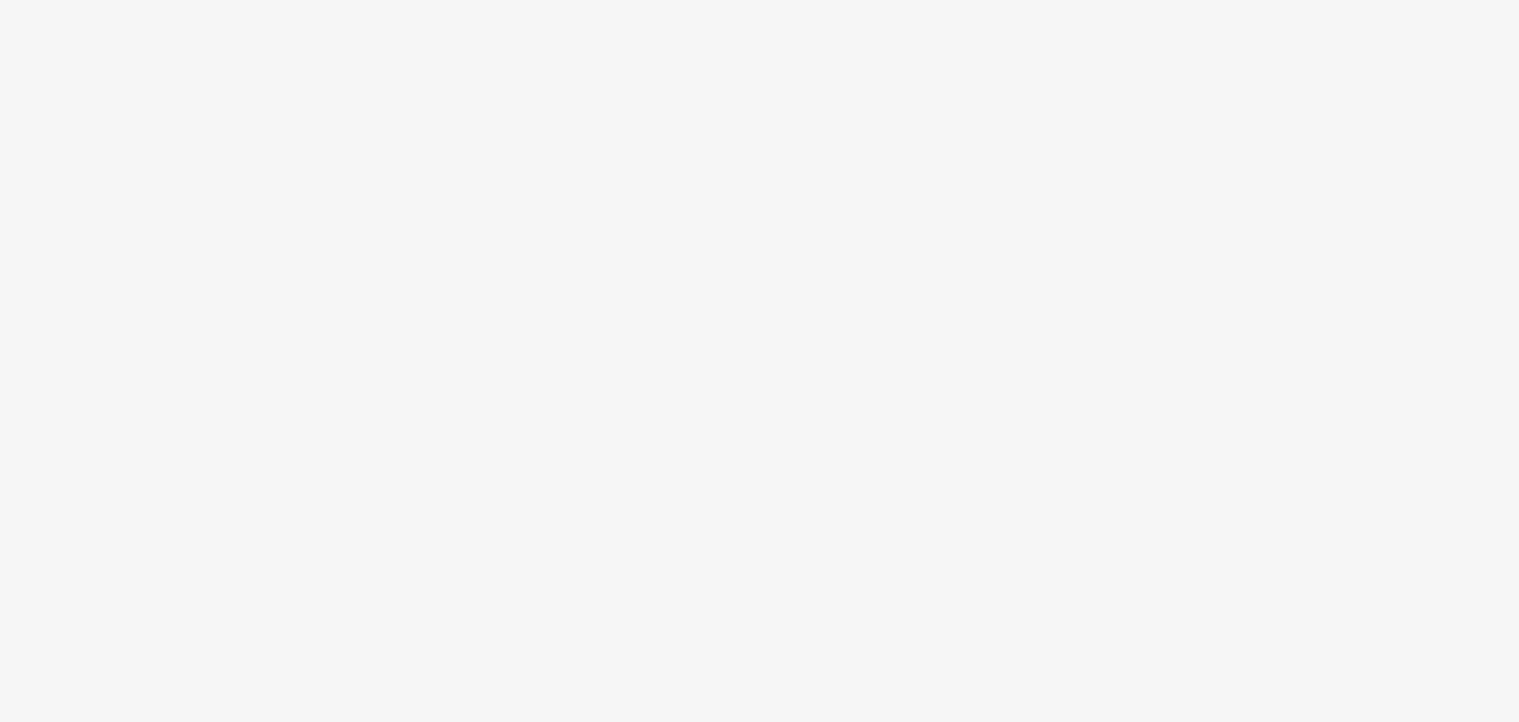 scroll, scrollTop: 0, scrollLeft: 0, axis: both 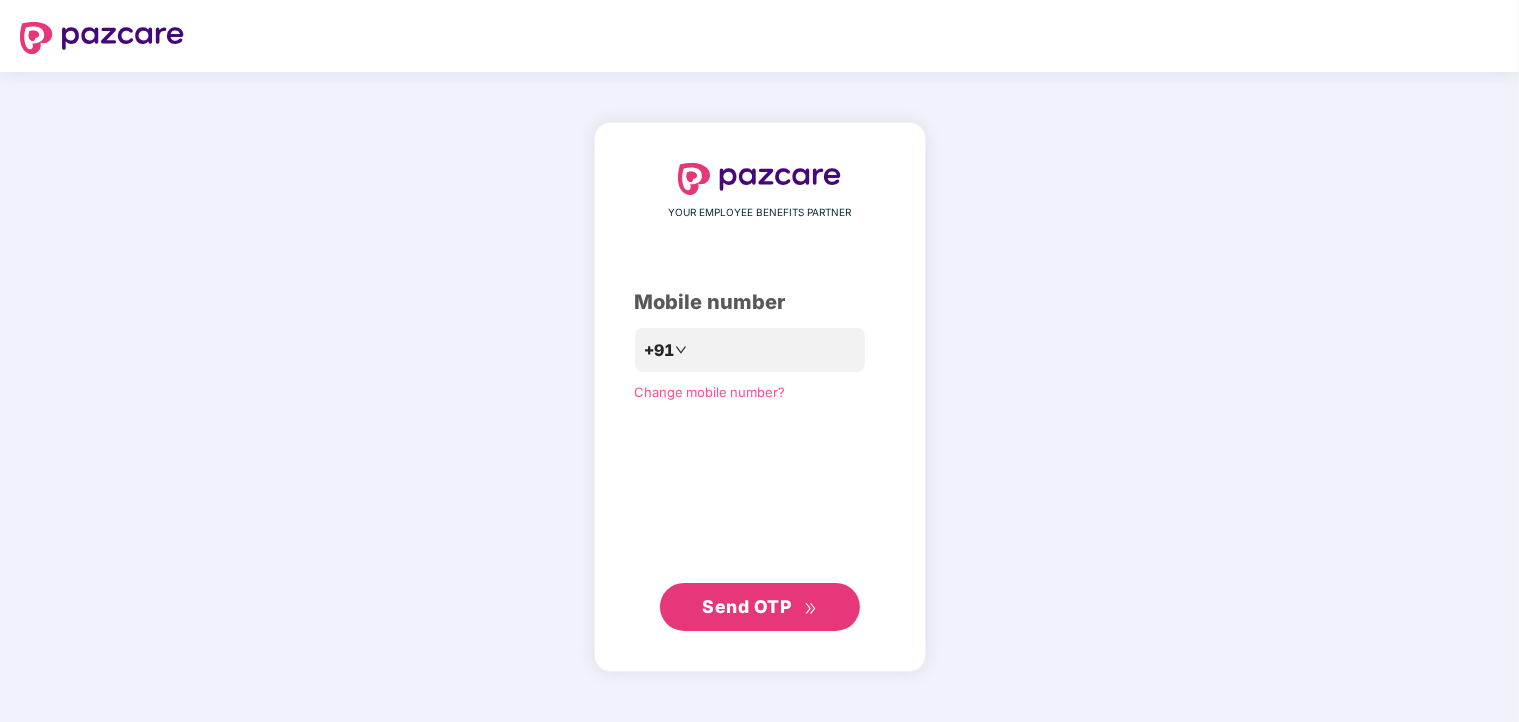 click on "YOUR EMPLOYEE BENEFITS PARTNER Mobile number +91 Change mobile number? Send OTP" at bounding box center (759, 397) 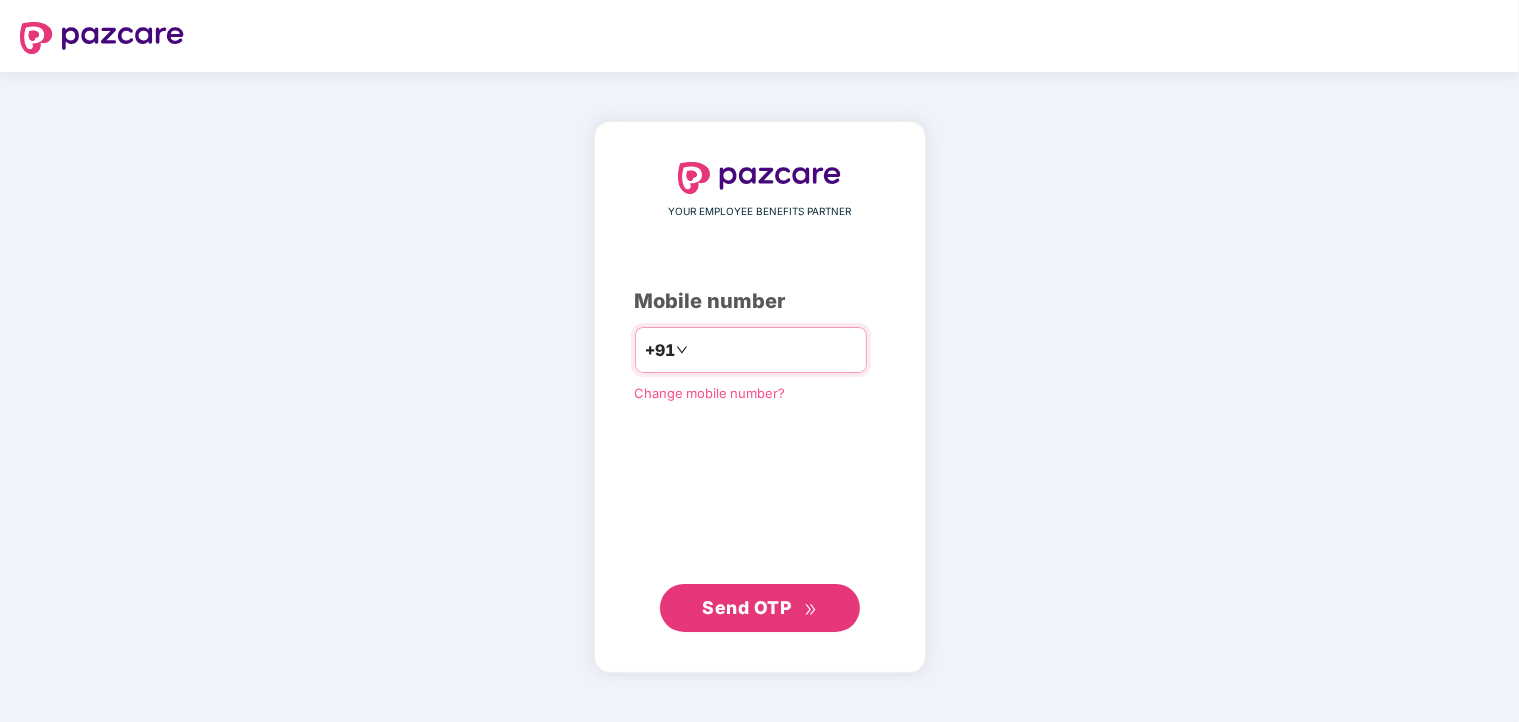 click at bounding box center (774, 350) 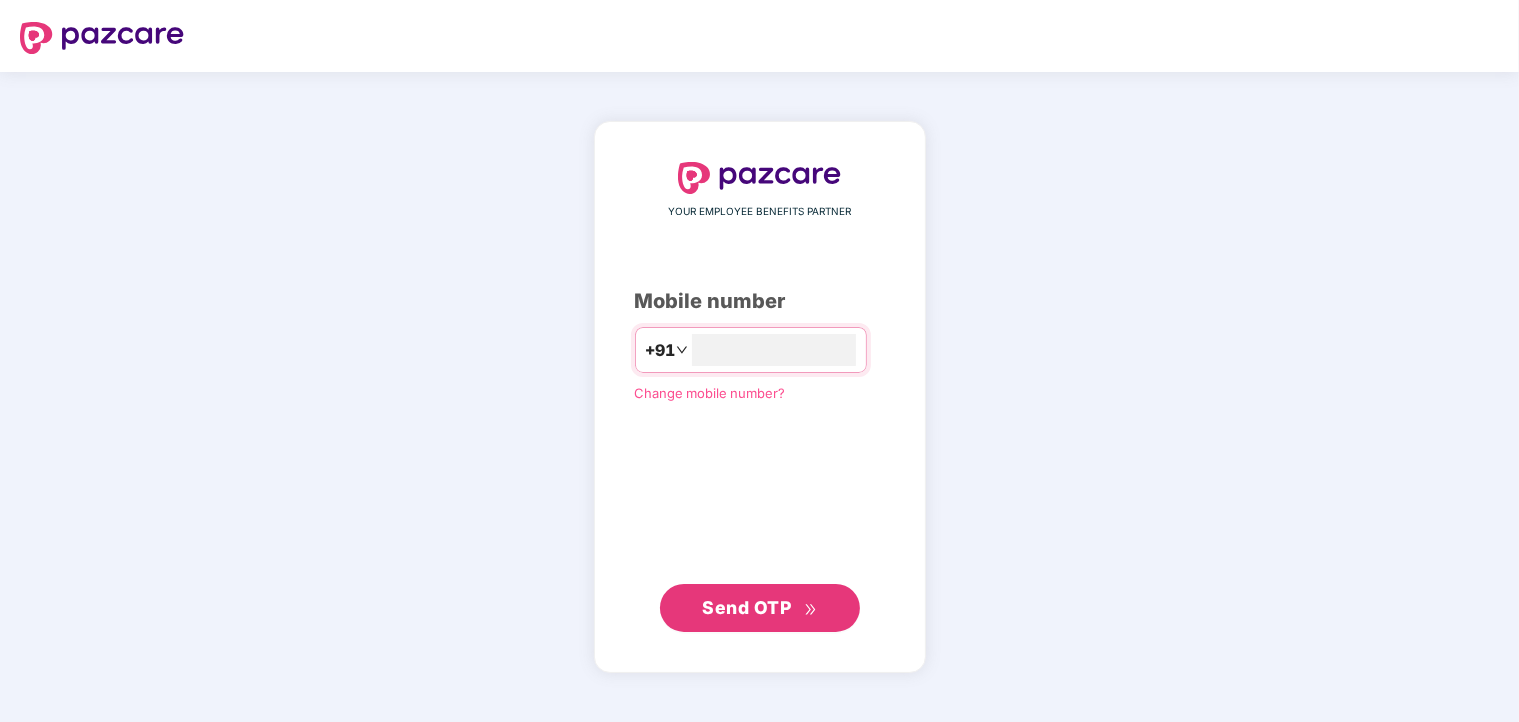click on "Send OTP" at bounding box center [746, 607] 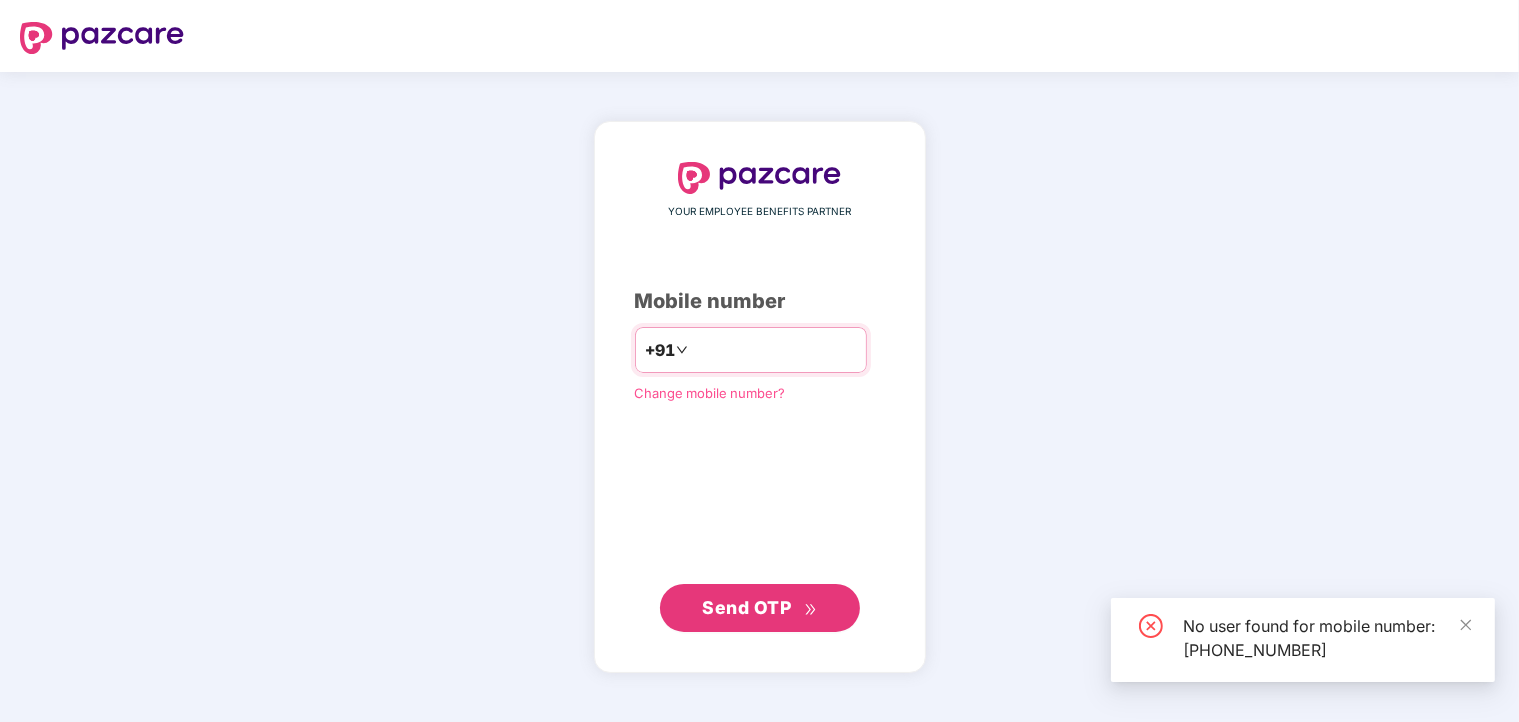 click on "**********" at bounding box center (774, 350) 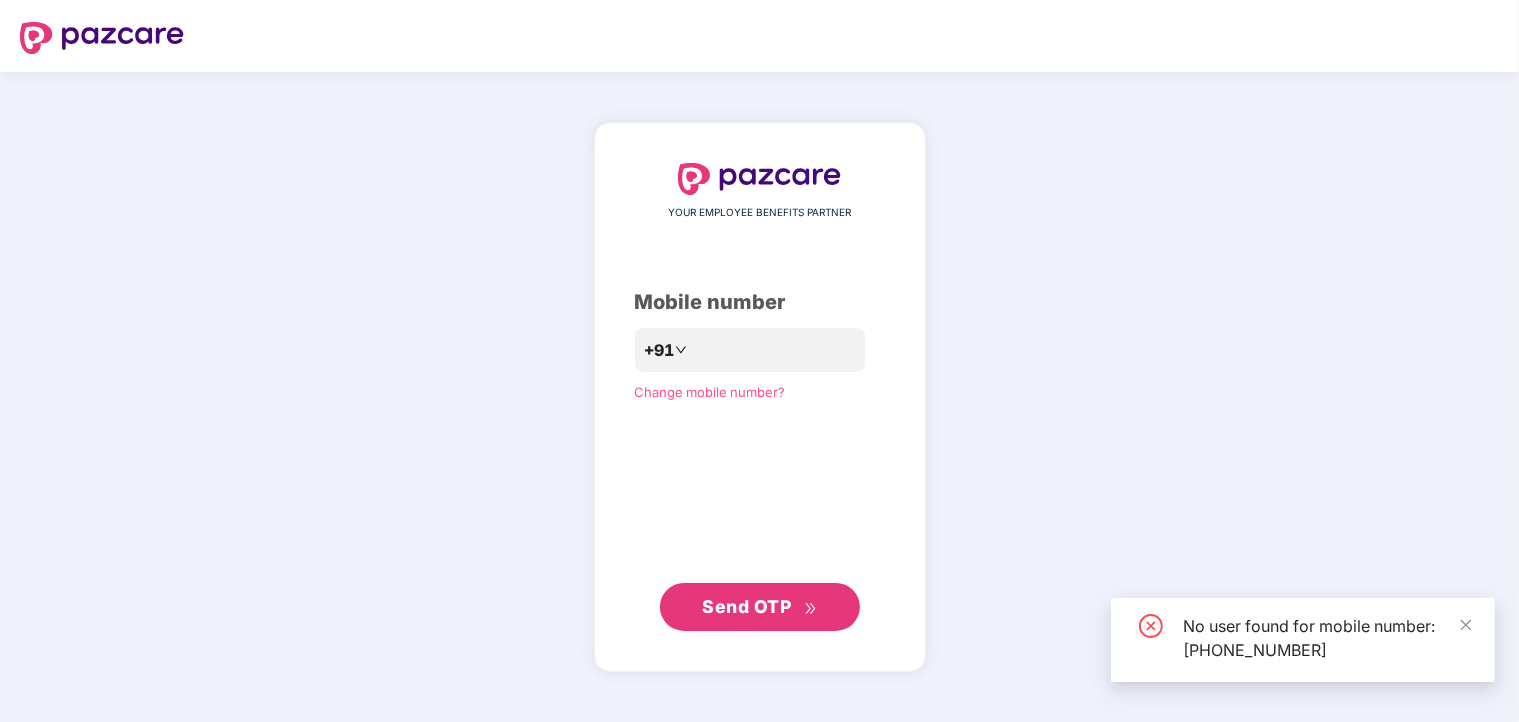 click on "Send OTP" at bounding box center (746, 606) 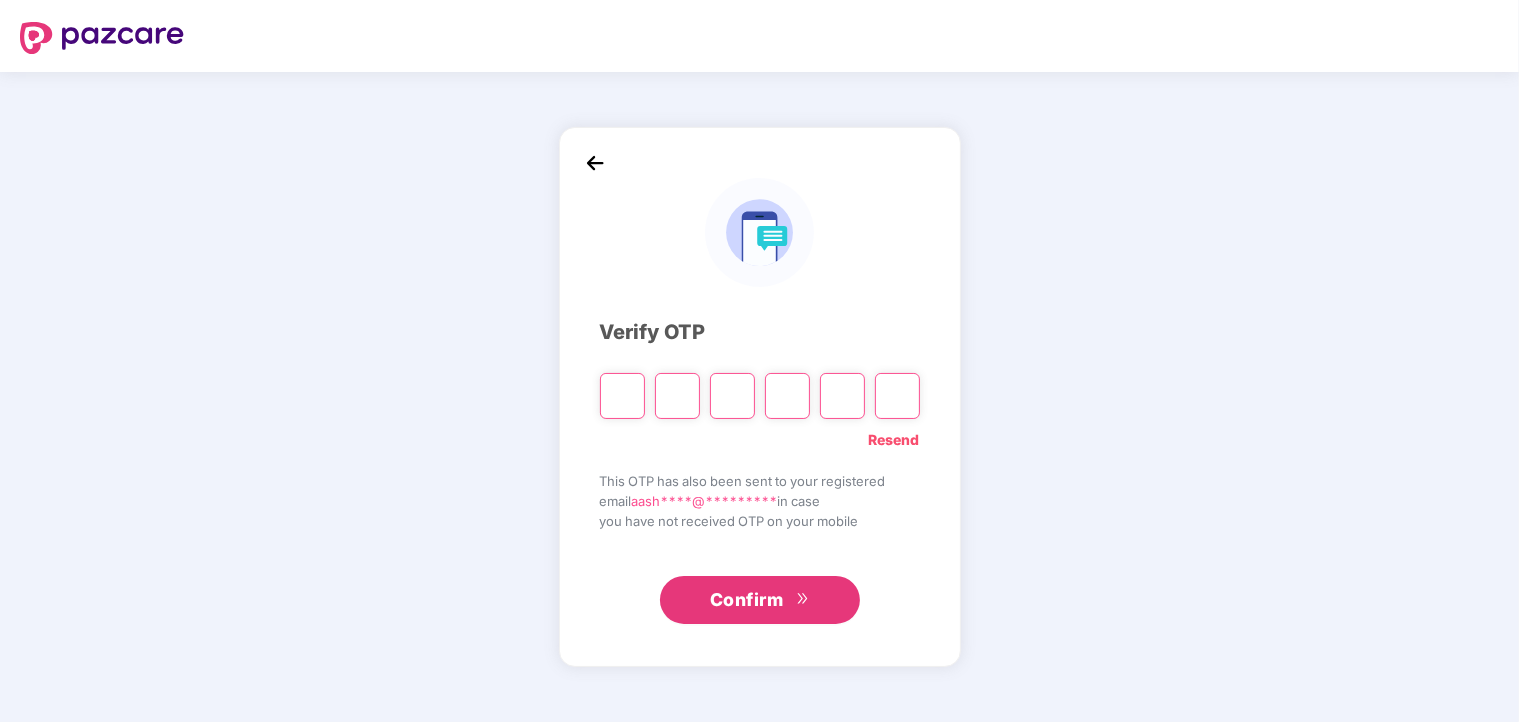type on "*" 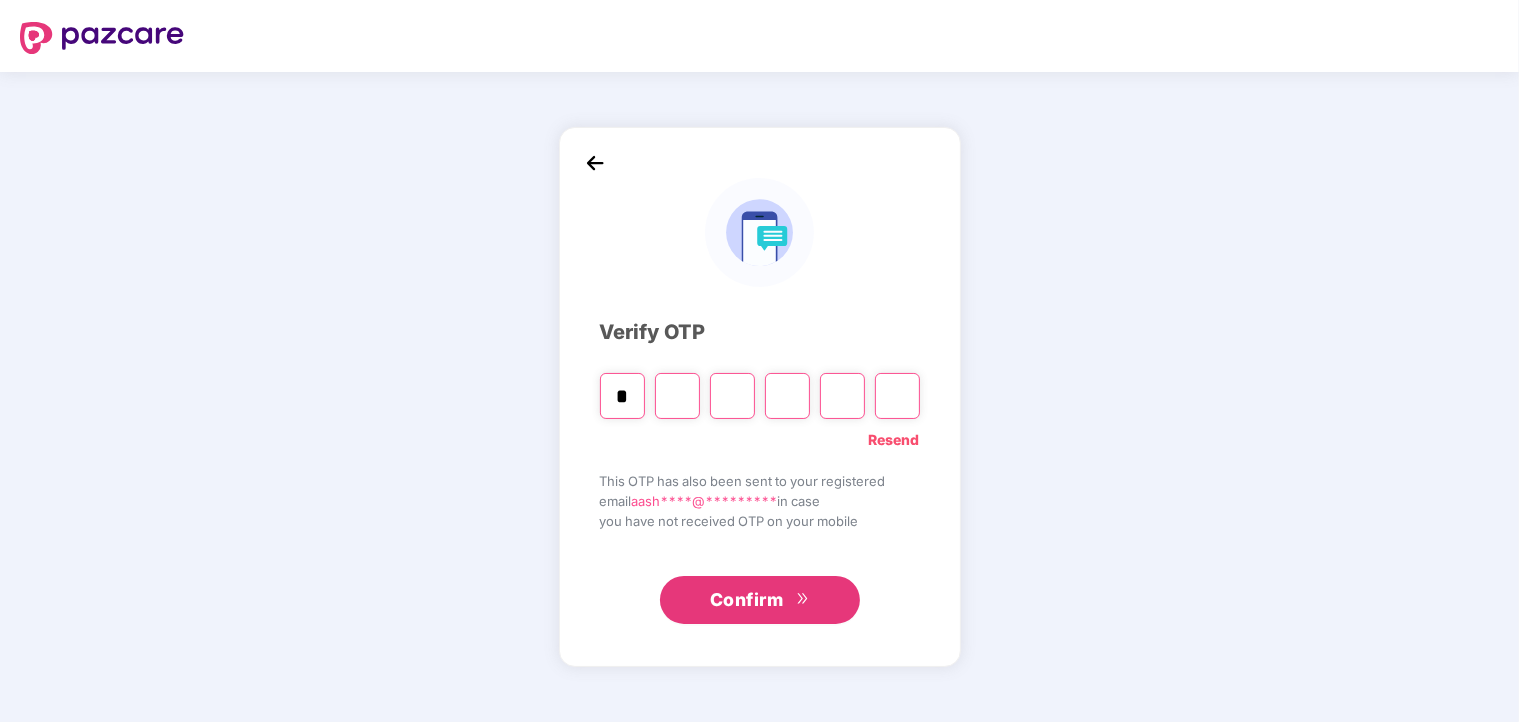 type on "*" 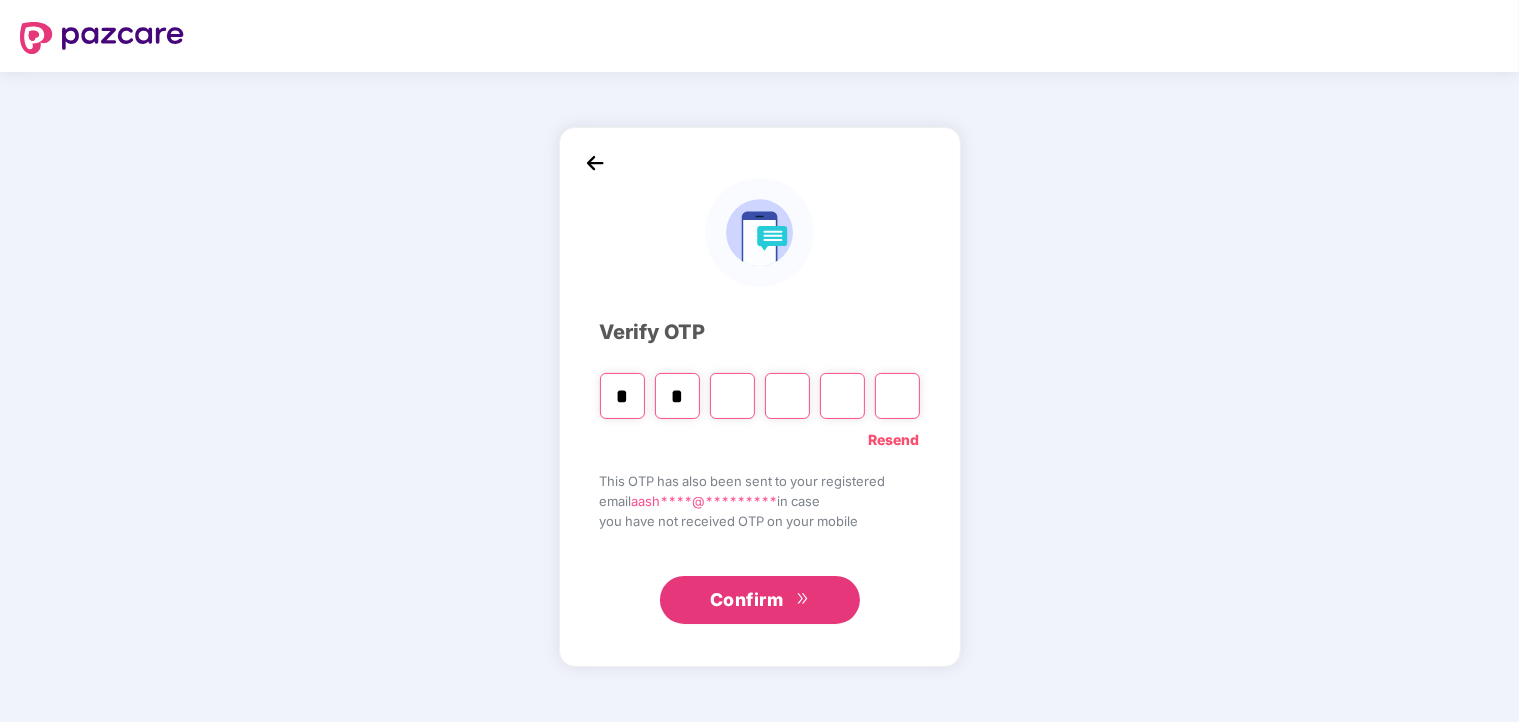 type on "*" 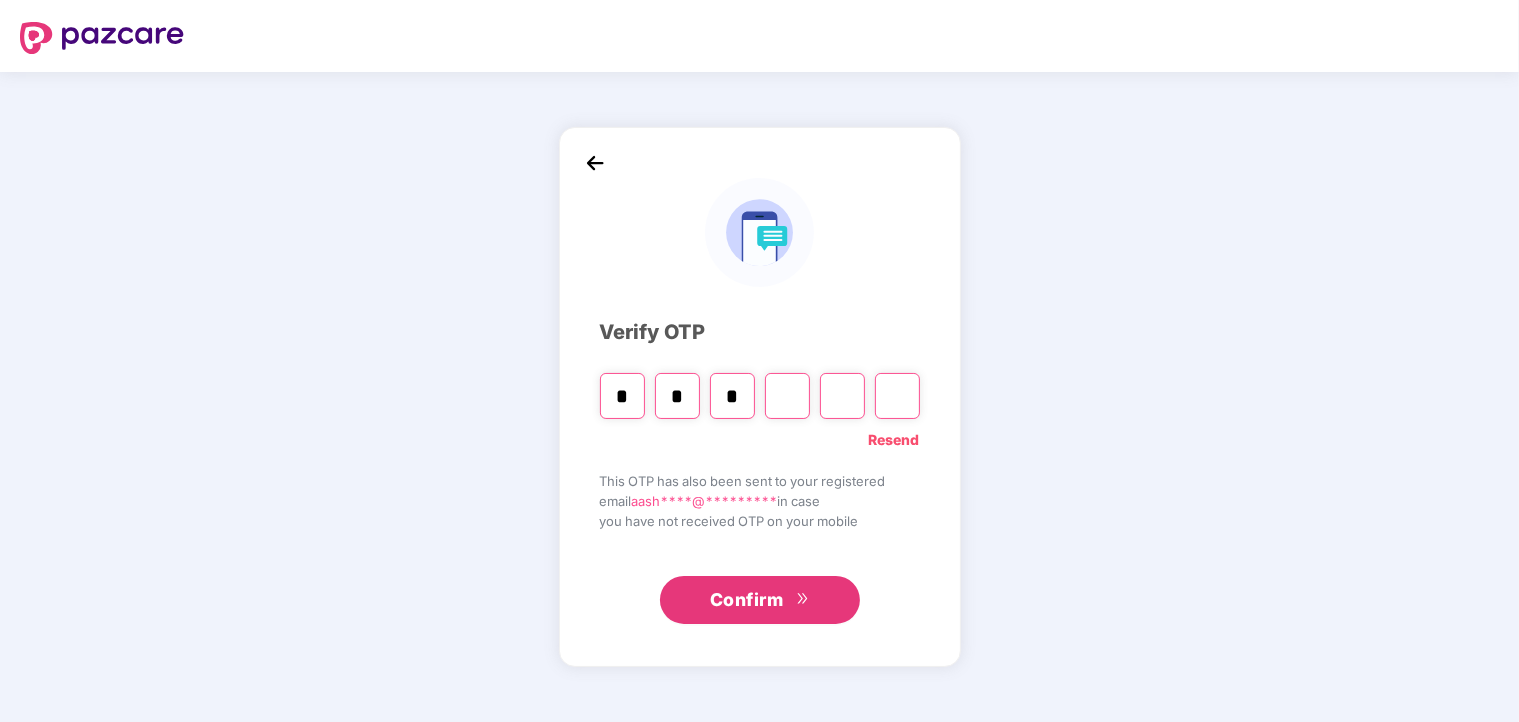 type on "*" 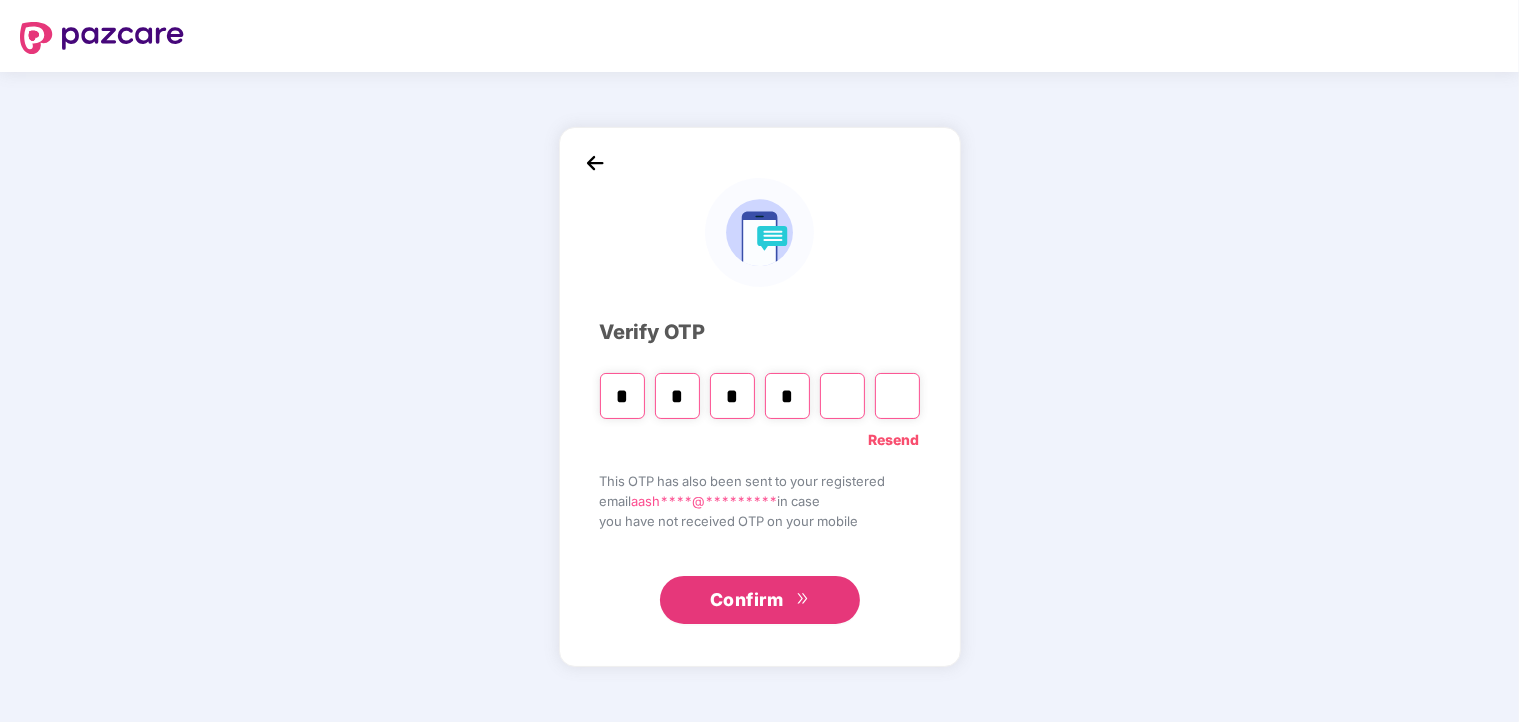 type on "*" 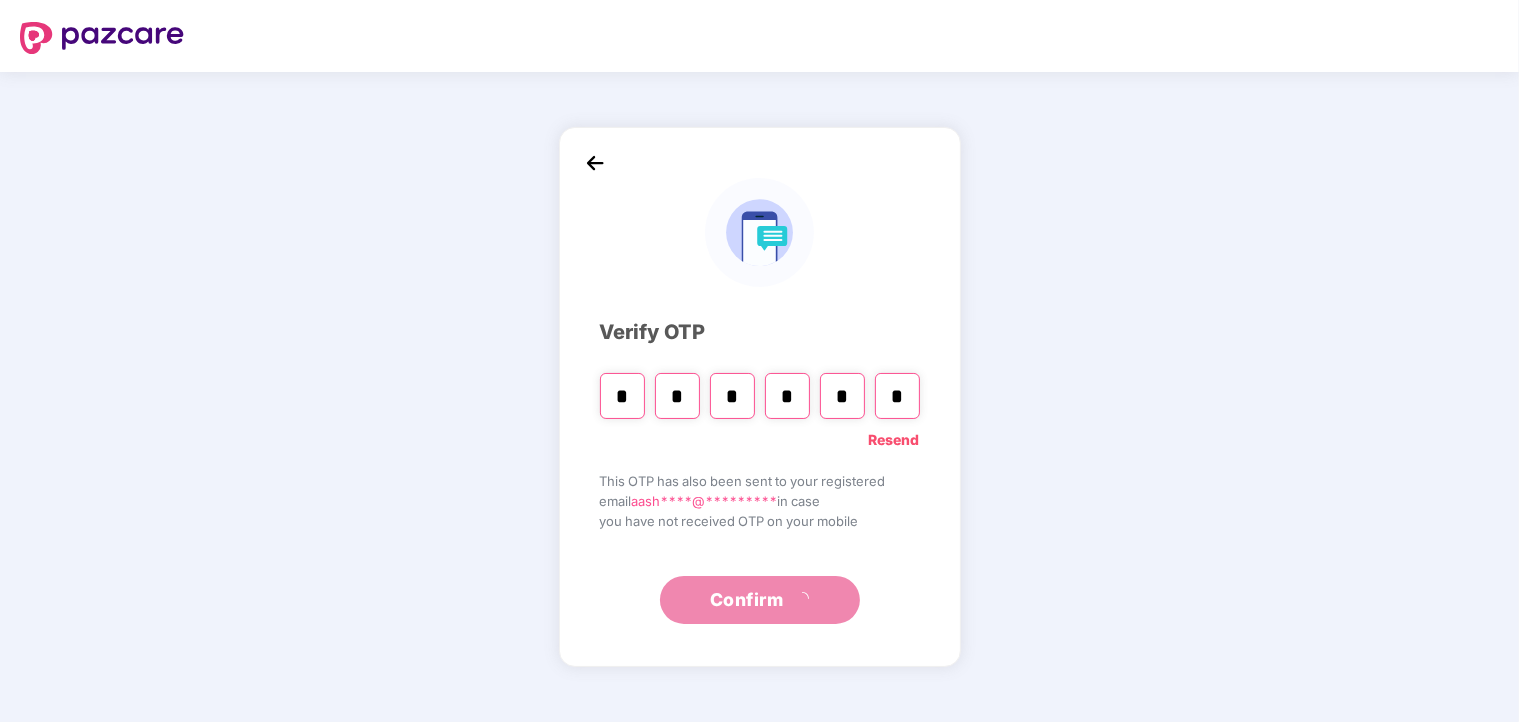 type on "*" 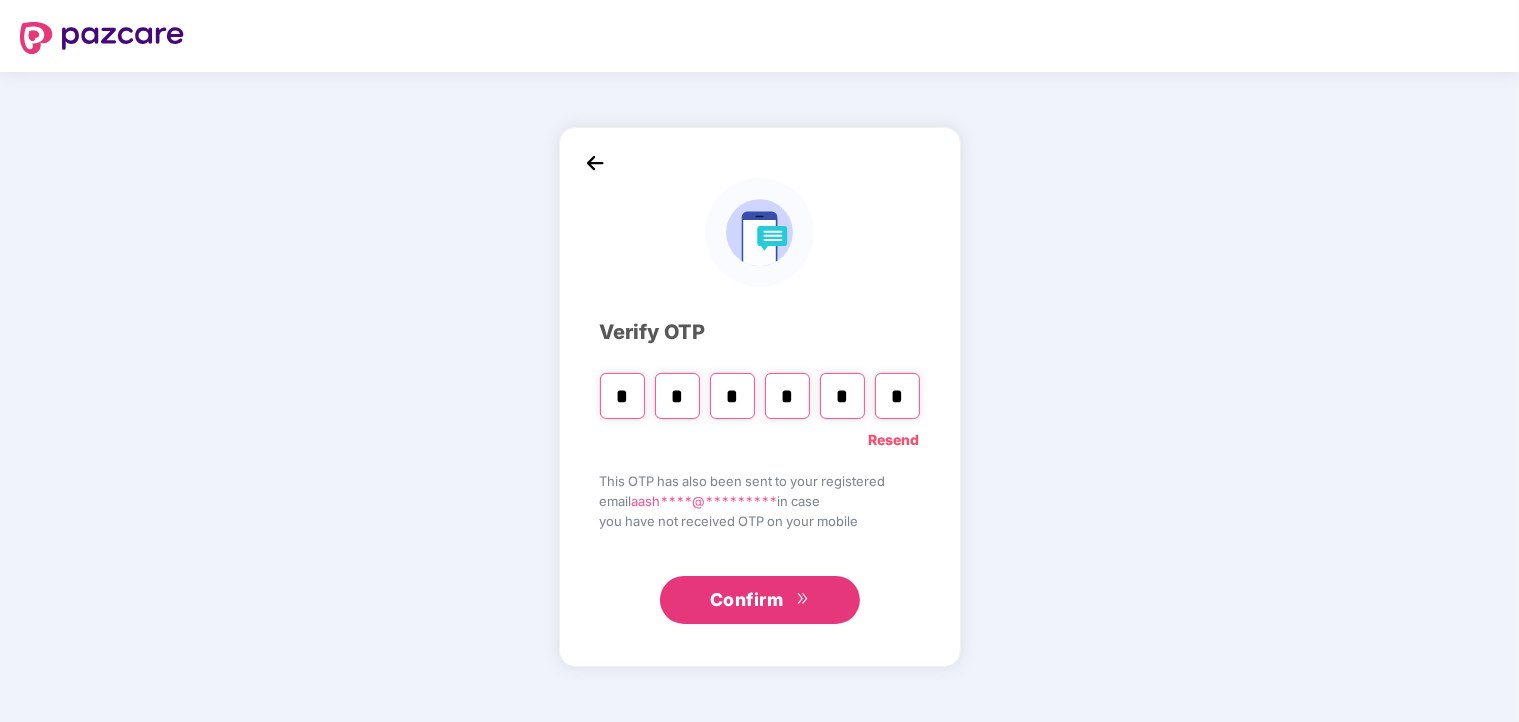 click on "*" at bounding box center [897, 396] 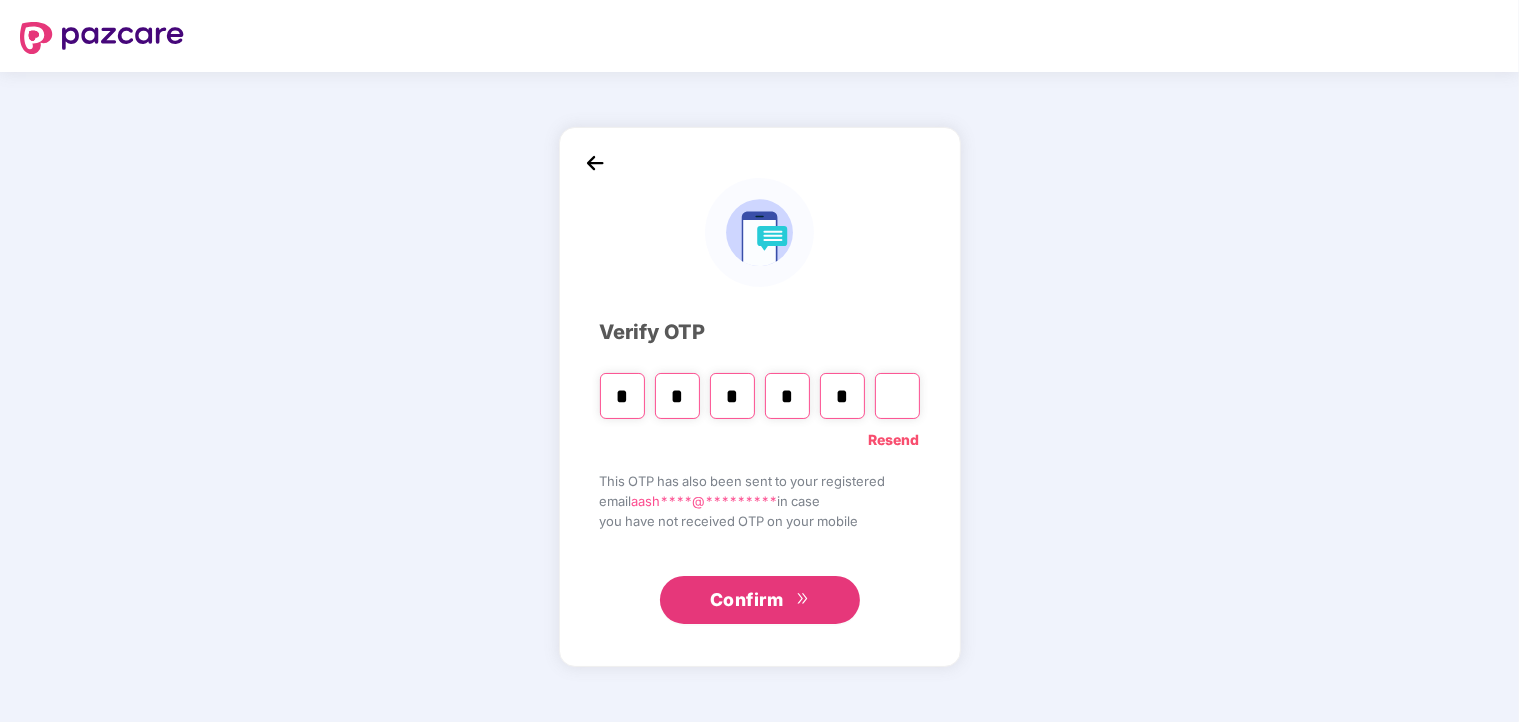 type 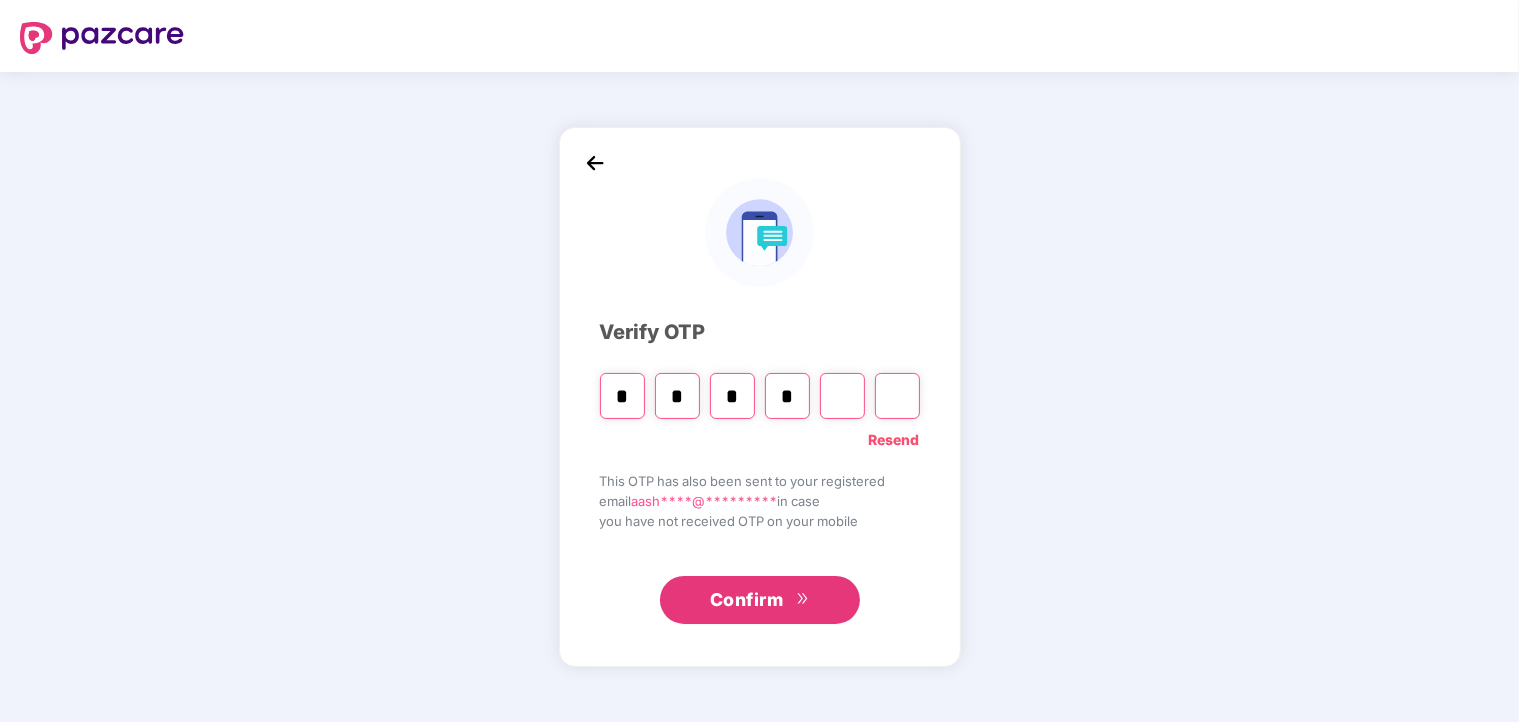 type 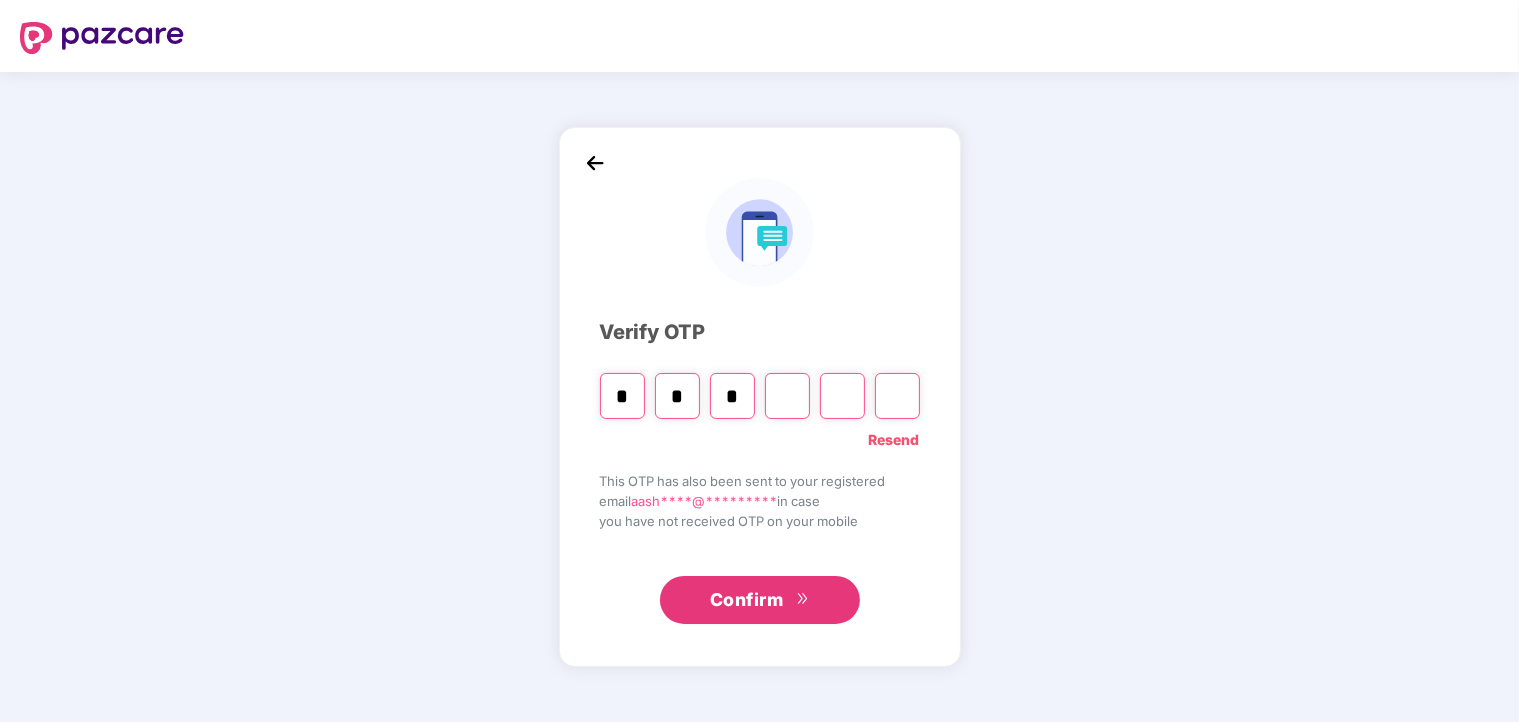 type 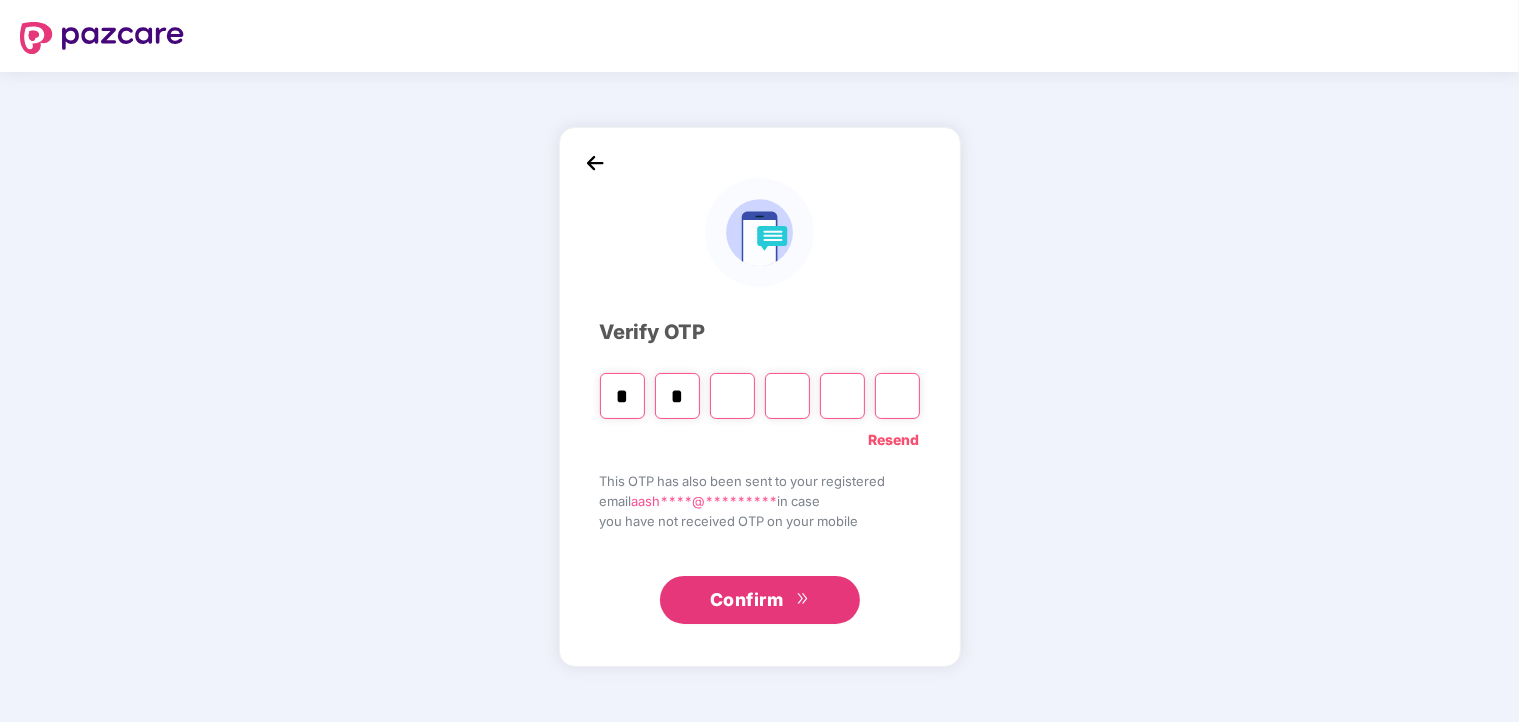 type 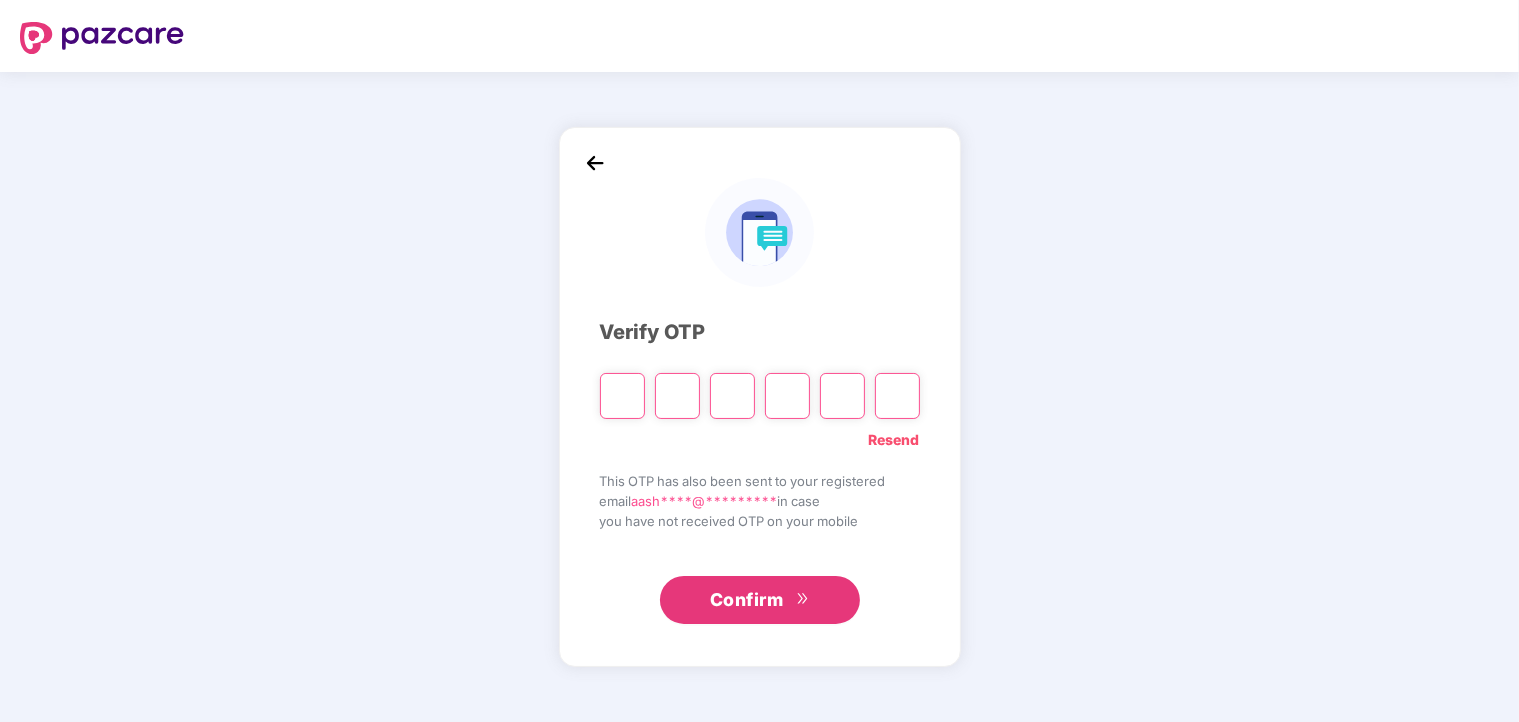 type on "*" 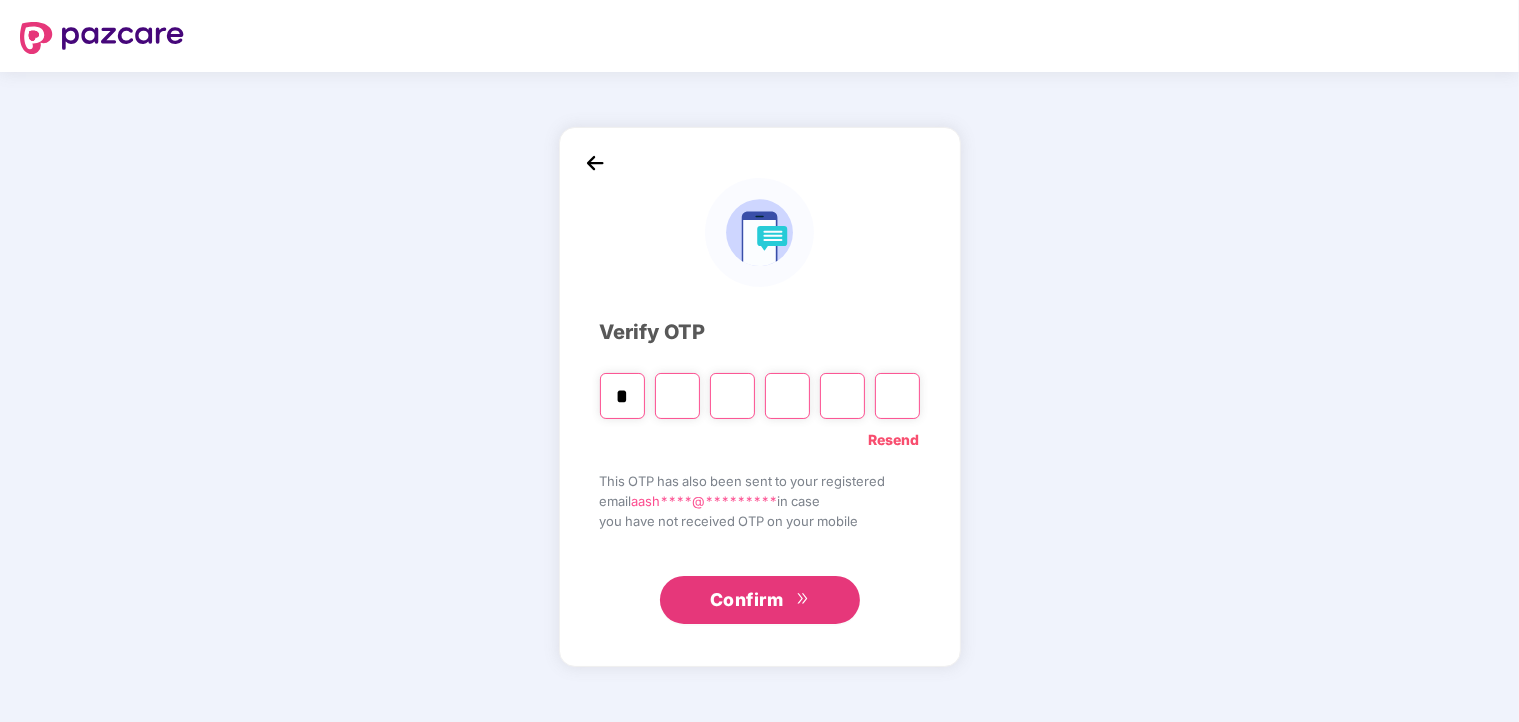 type on "*" 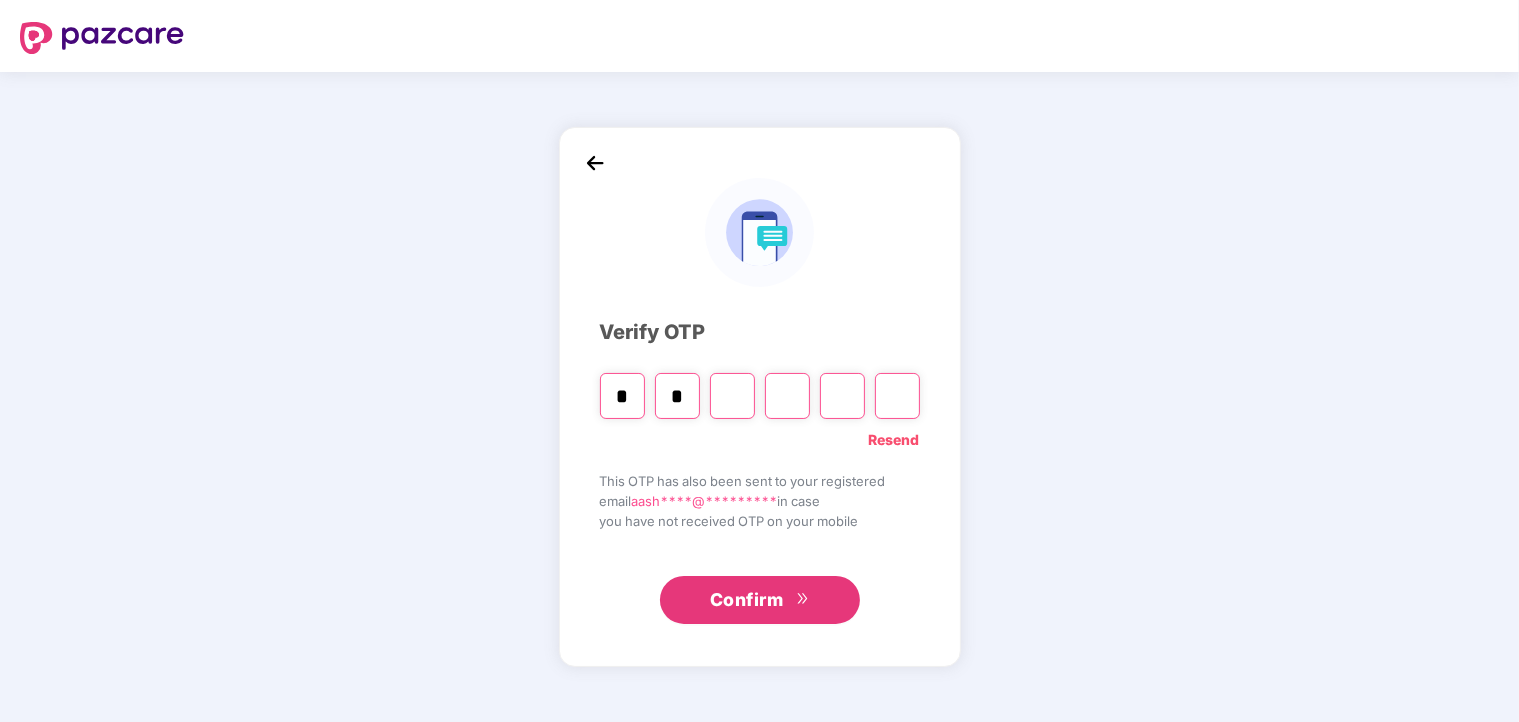 type on "*" 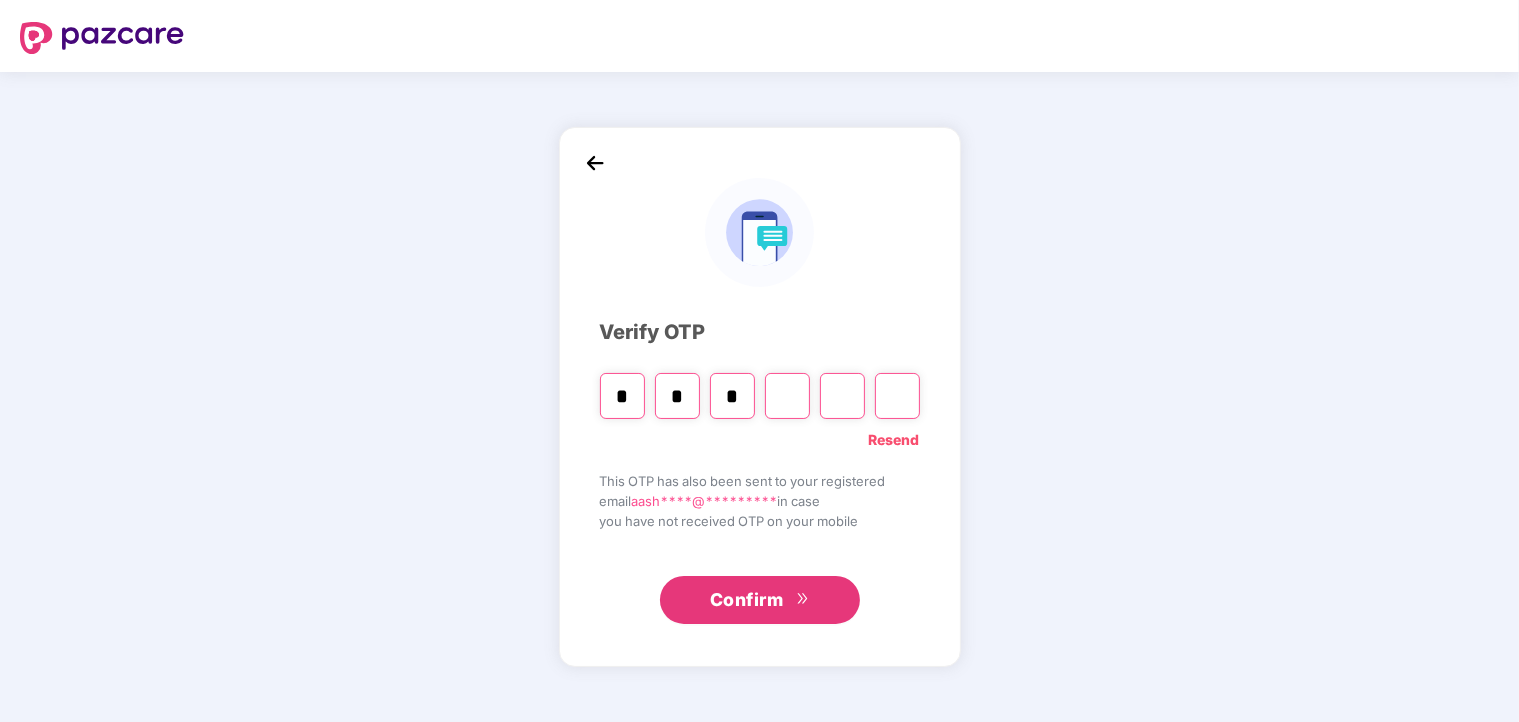 type on "*" 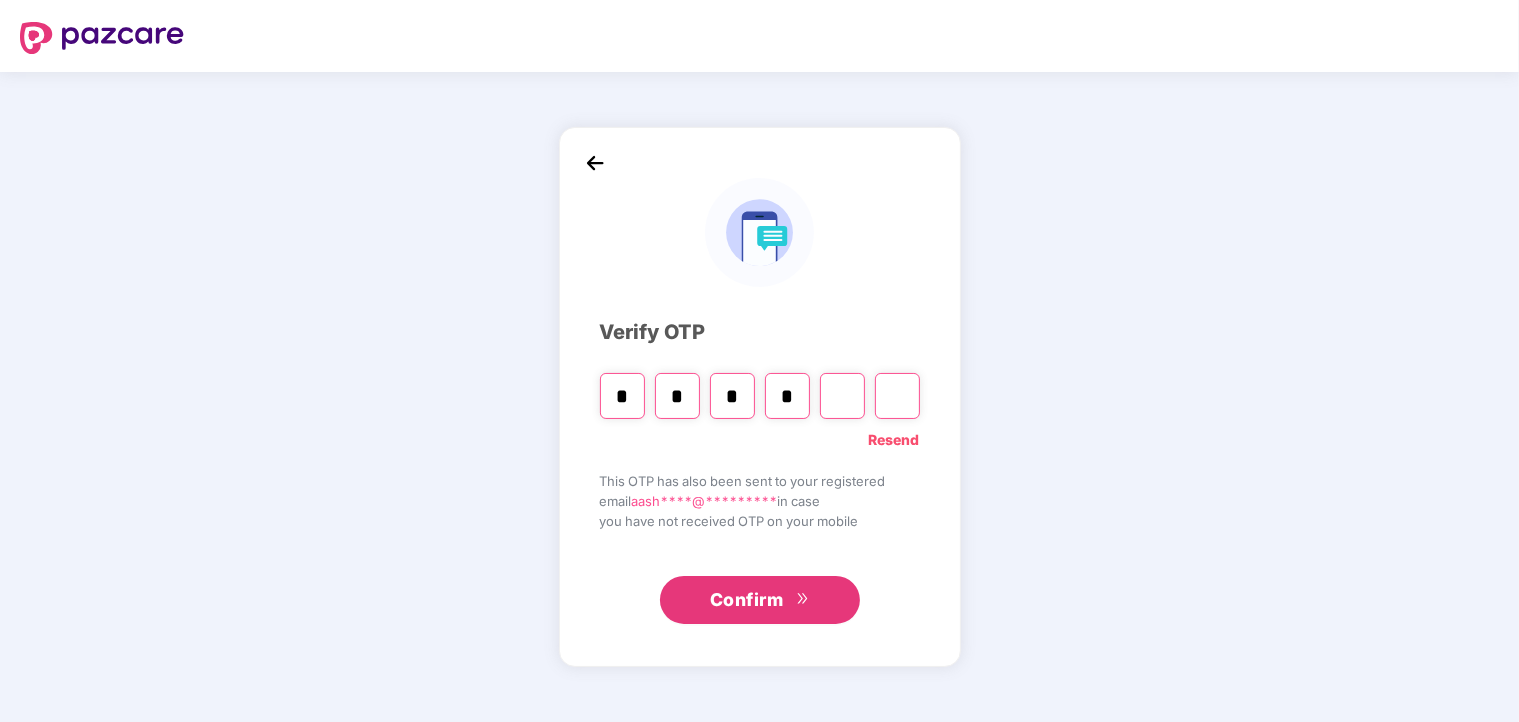 type on "*" 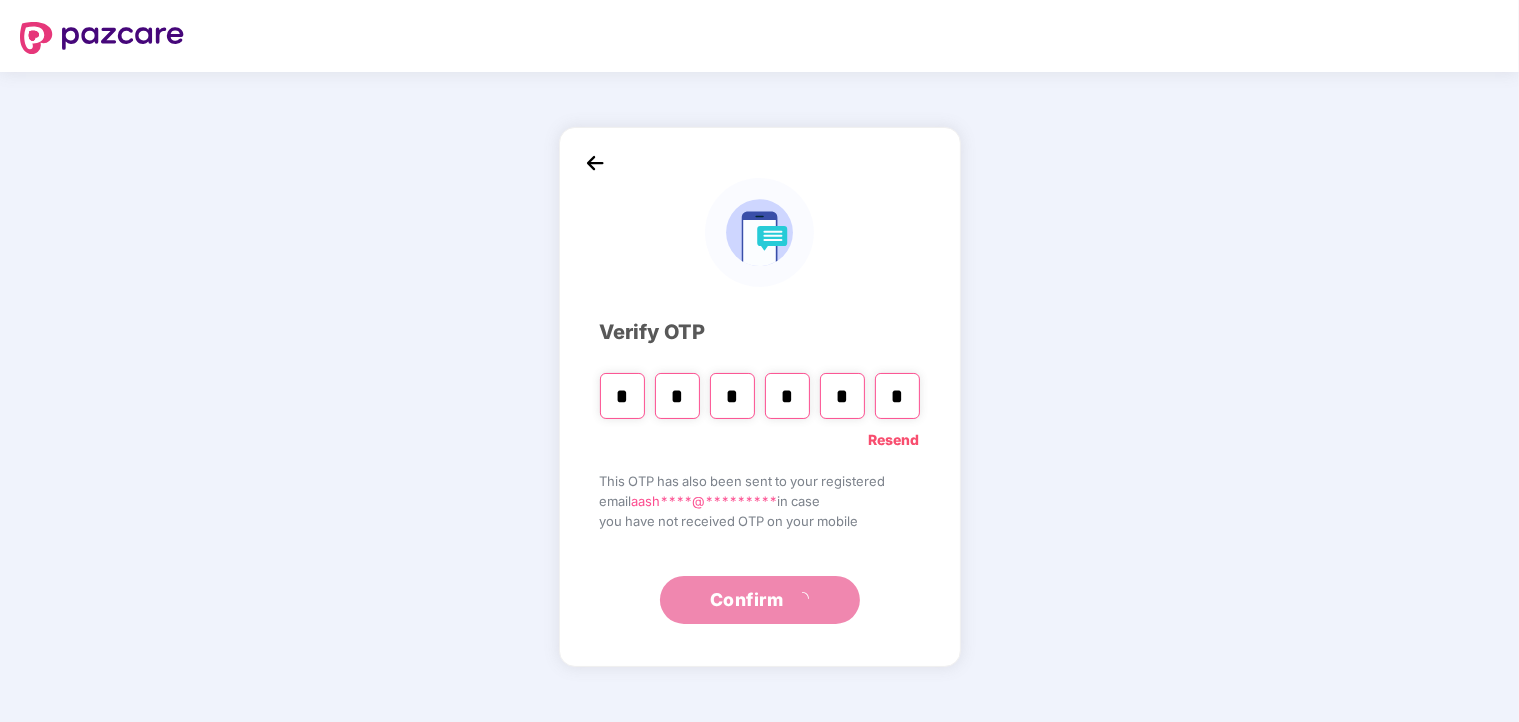 type on "*" 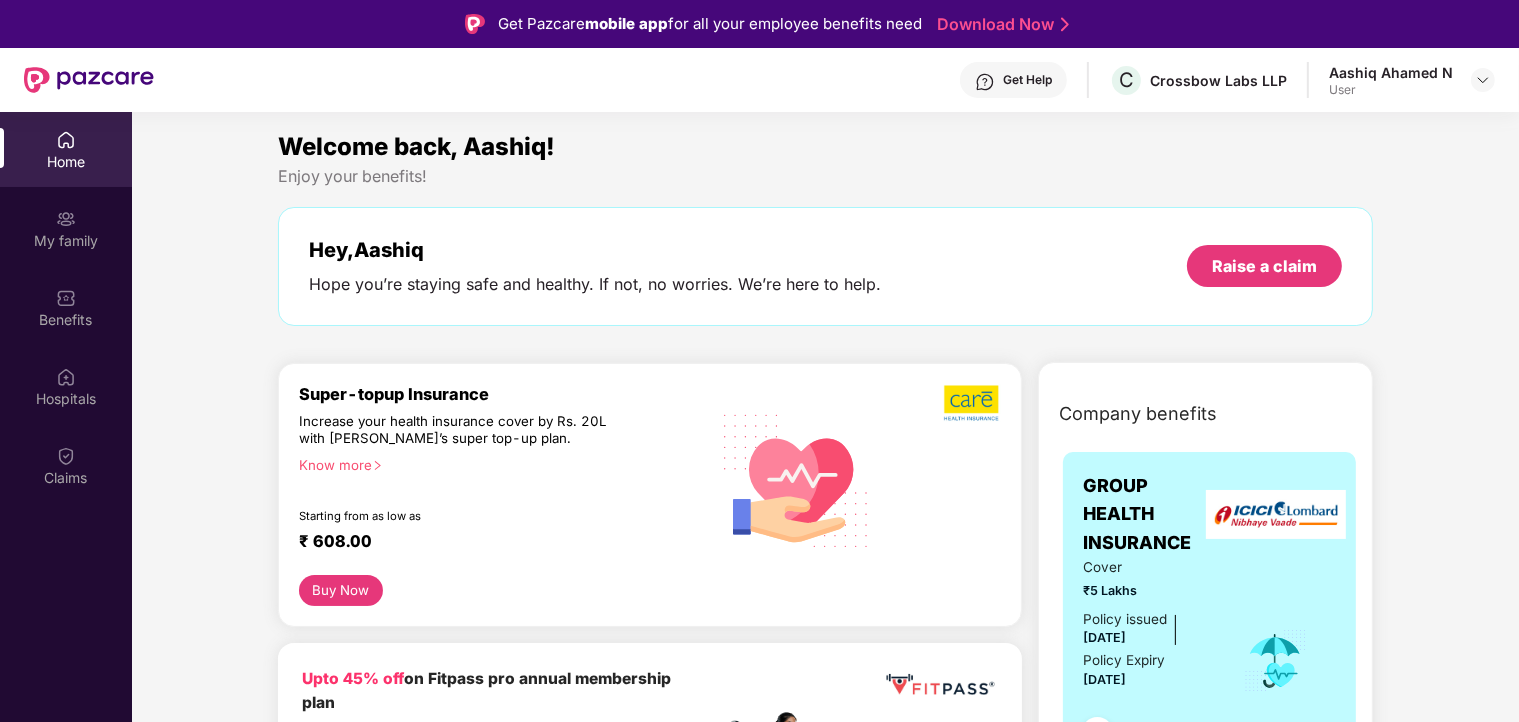 click on "Aashiq Ahamed N" at bounding box center [1391, 72] 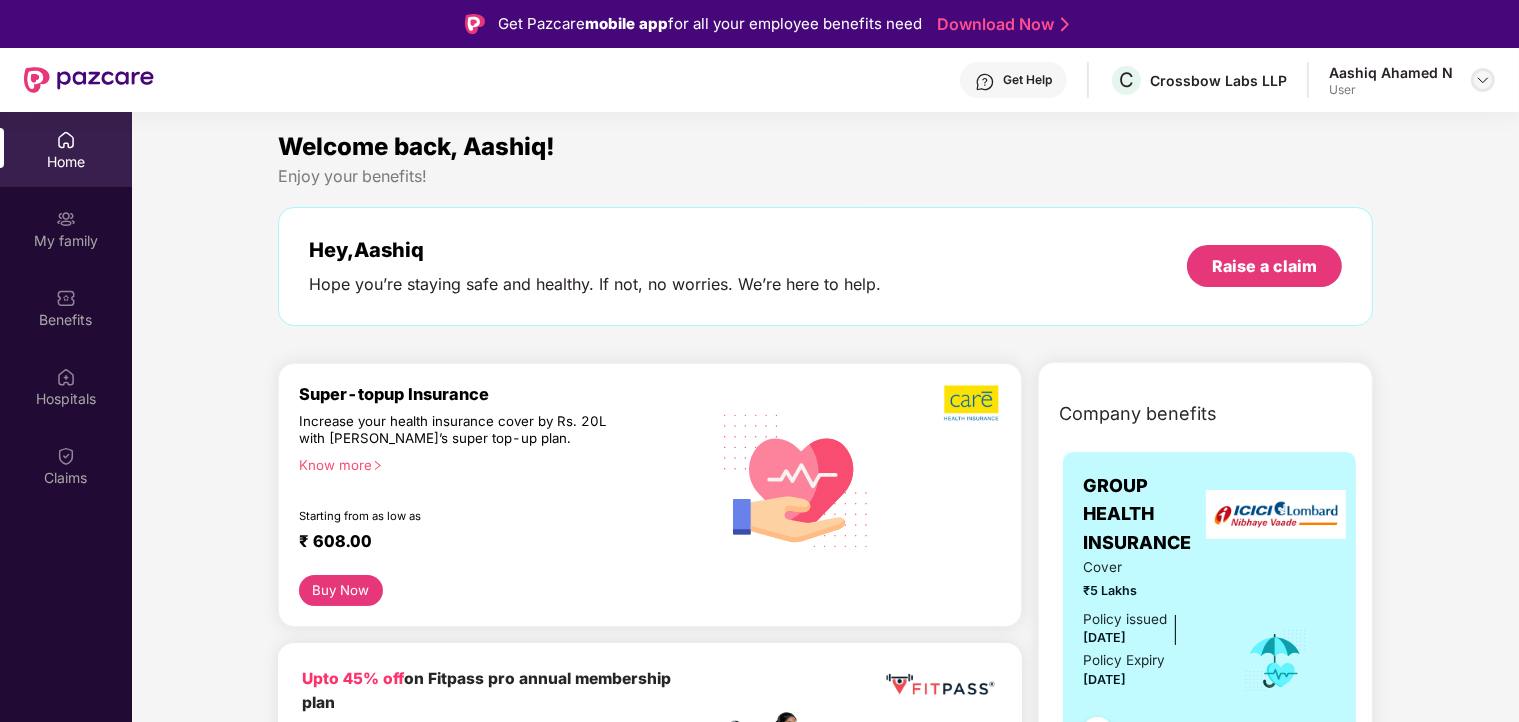 click at bounding box center (1483, 80) 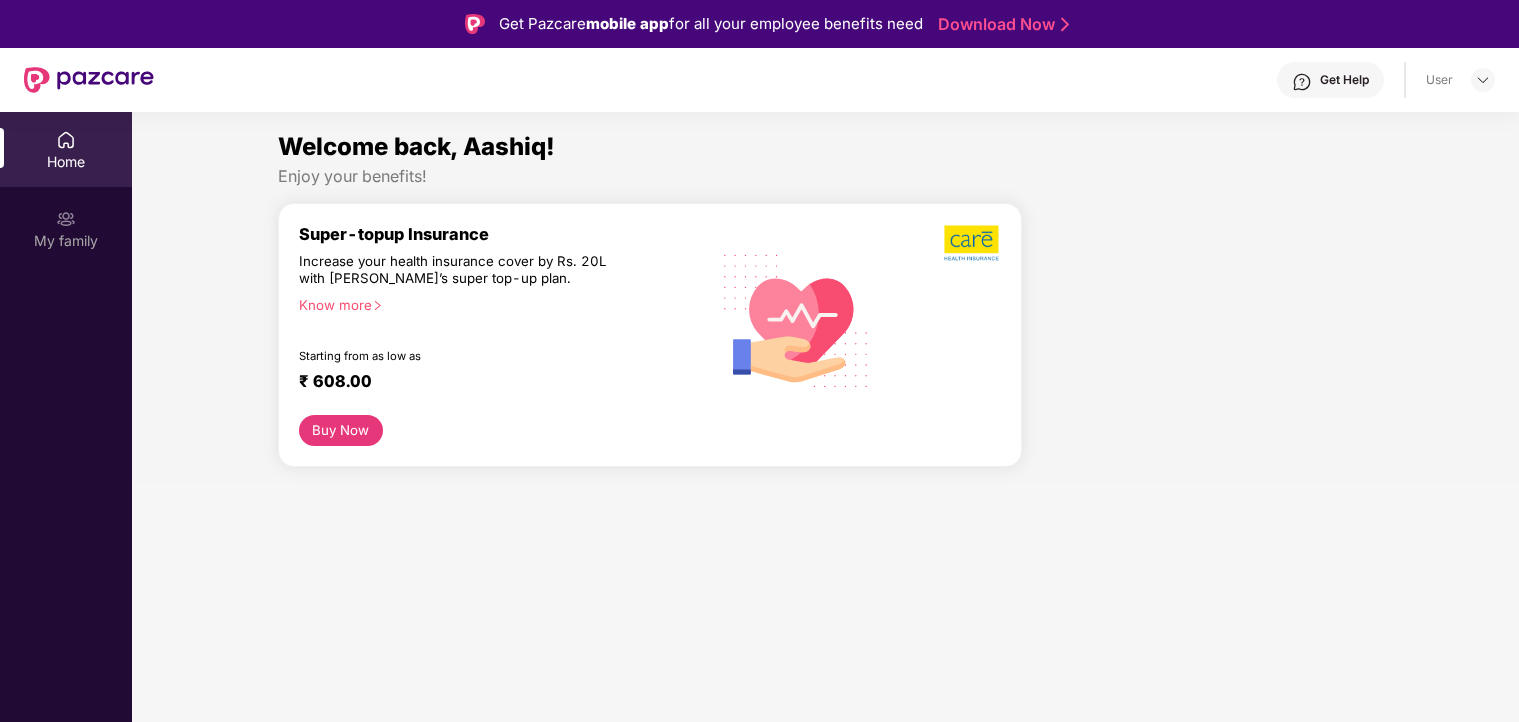 scroll, scrollTop: 0, scrollLeft: 0, axis: both 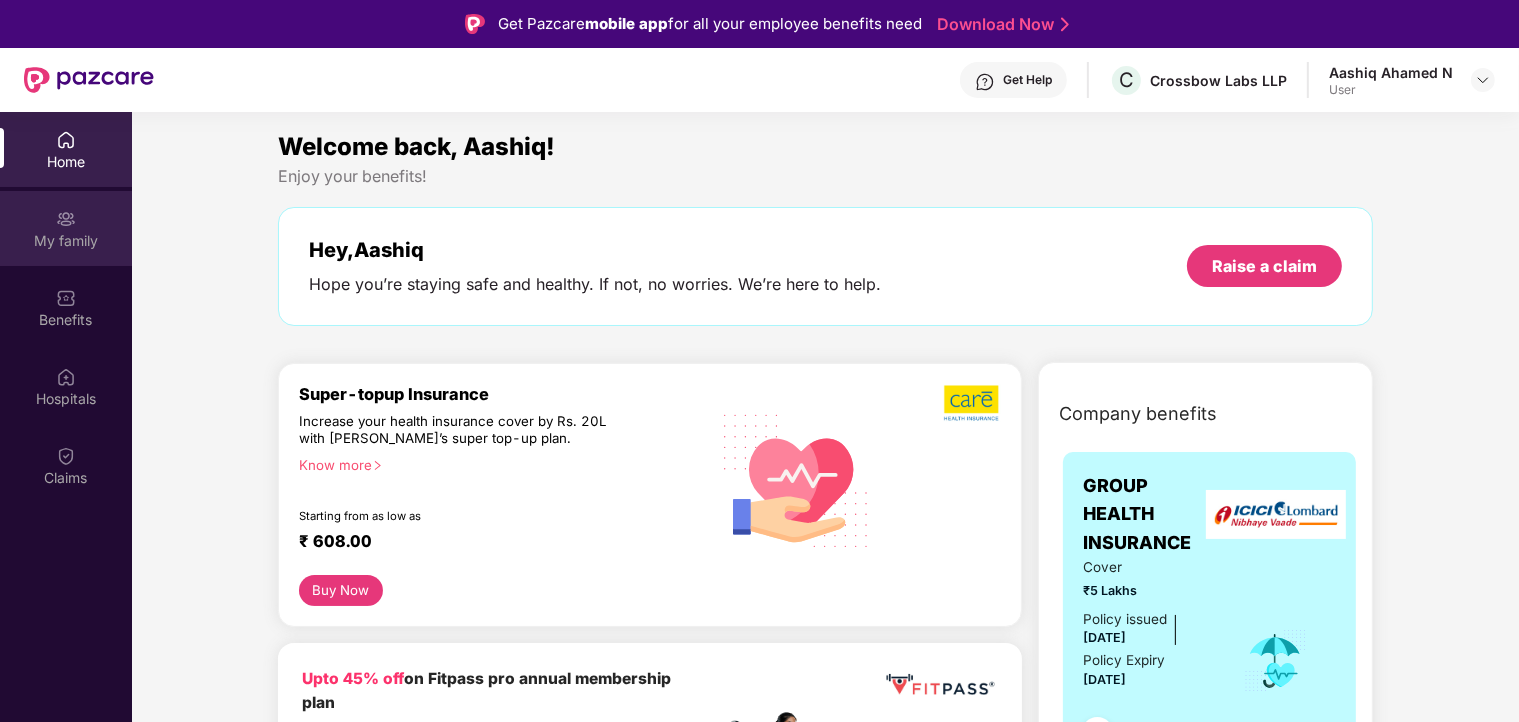 click on "My family" at bounding box center (66, 241) 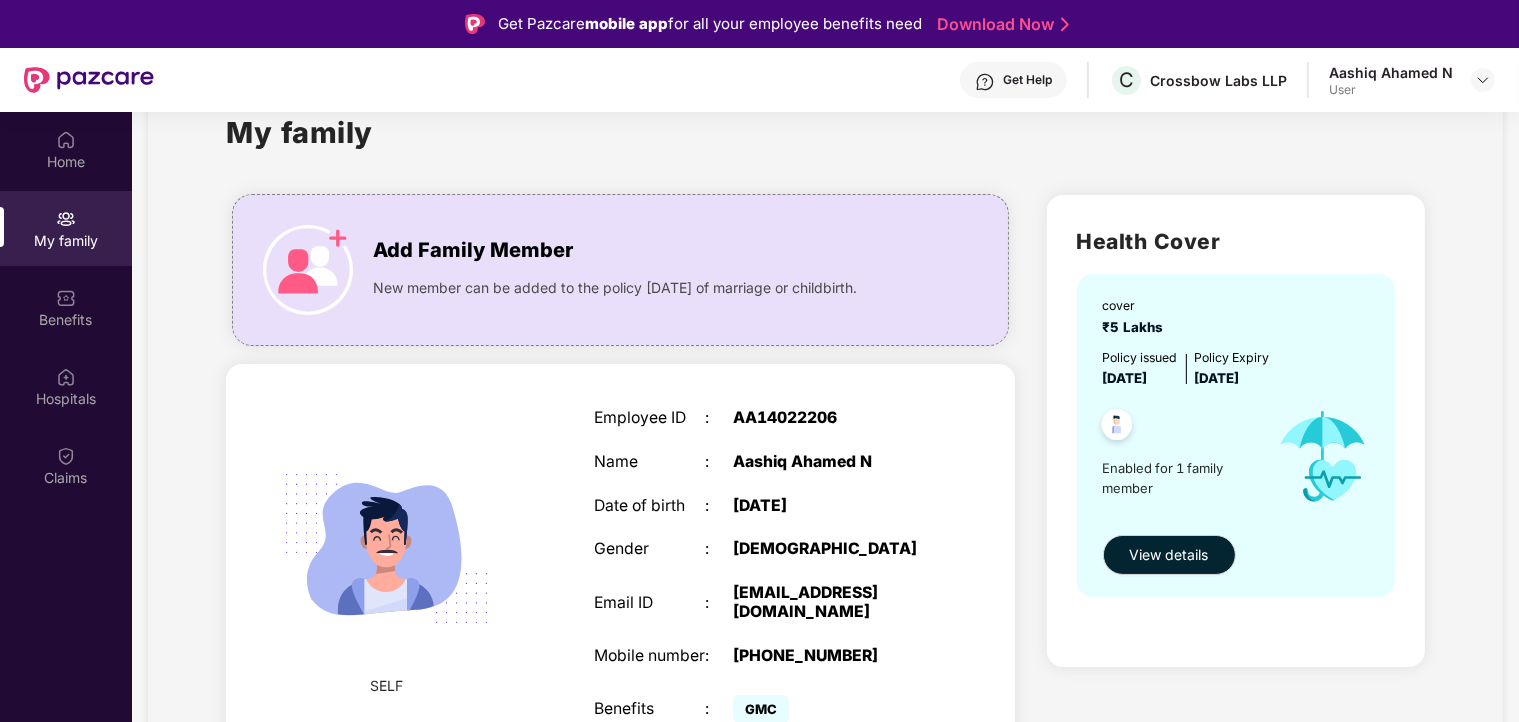 scroll, scrollTop: 67, scrollLeft: 0, axis: vertical 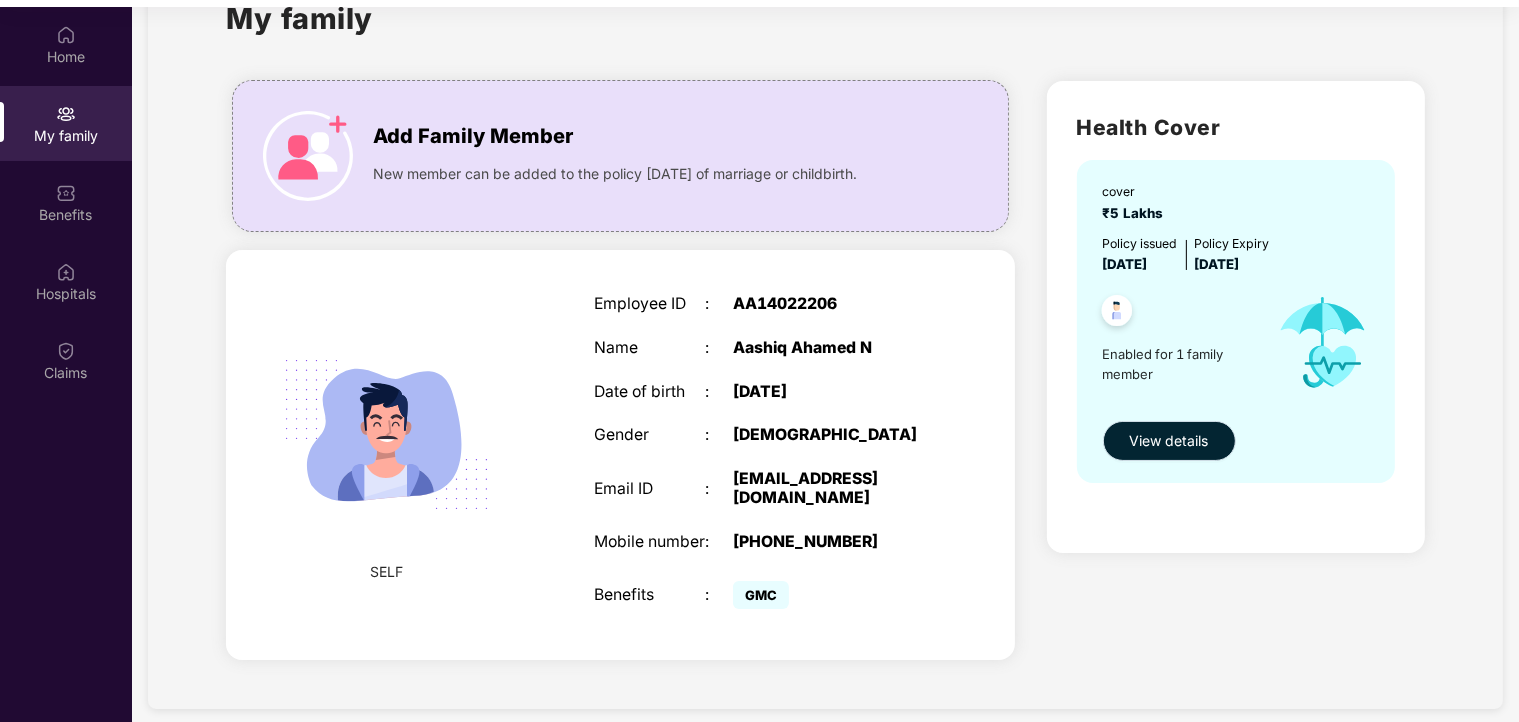 click on "View details" at bounding box center (1169, 441) 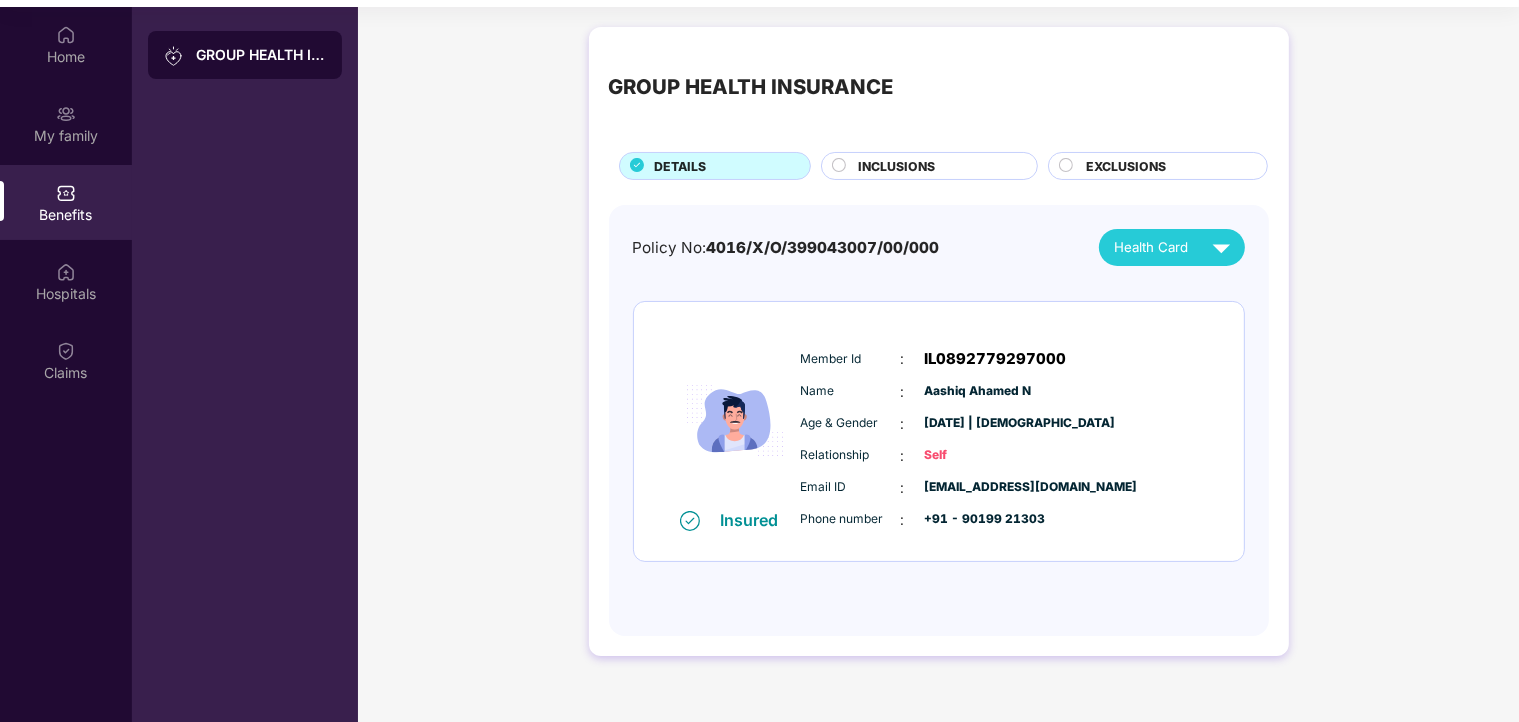 click on "INCLUSIONS" at bounding box center (937, 168) 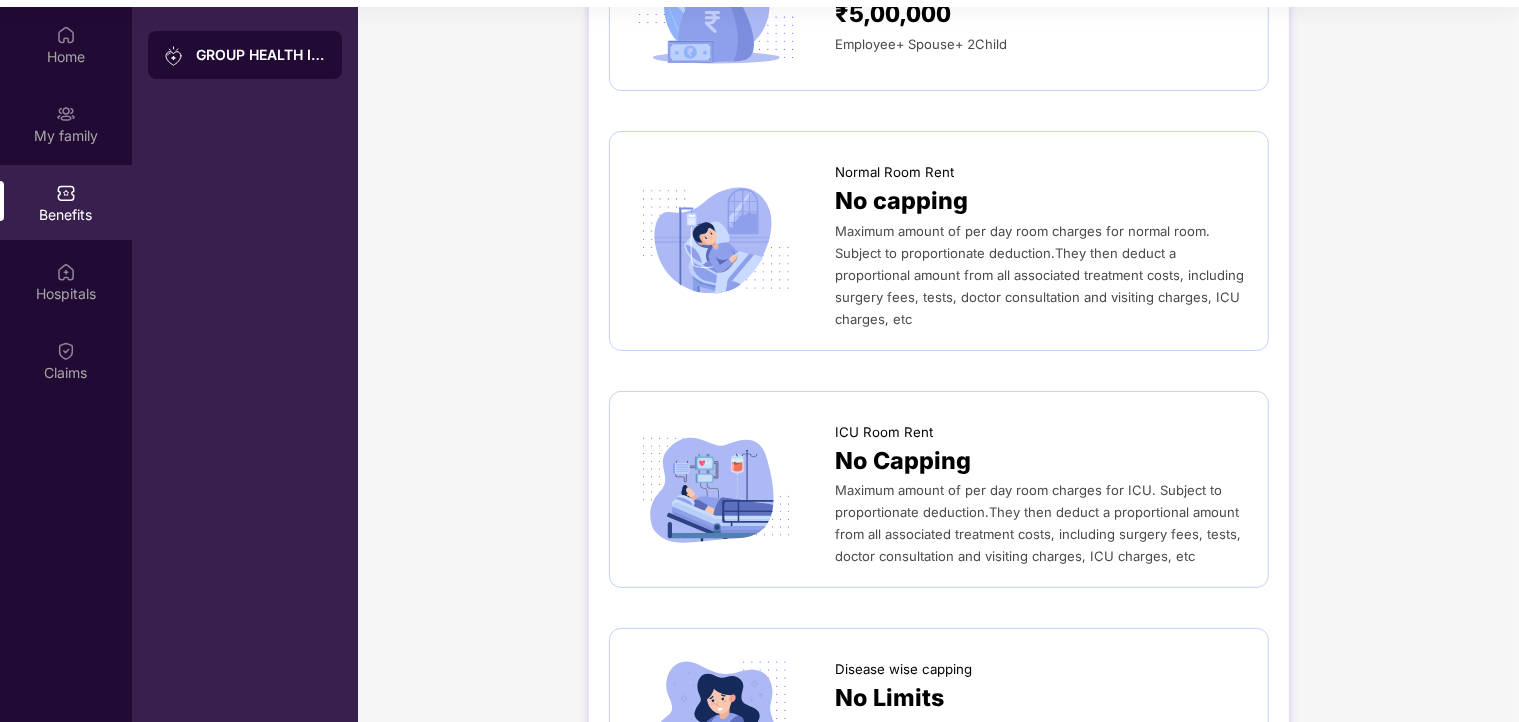 scroll, scrollTop: 0, scrollLeft: 0, axis: both 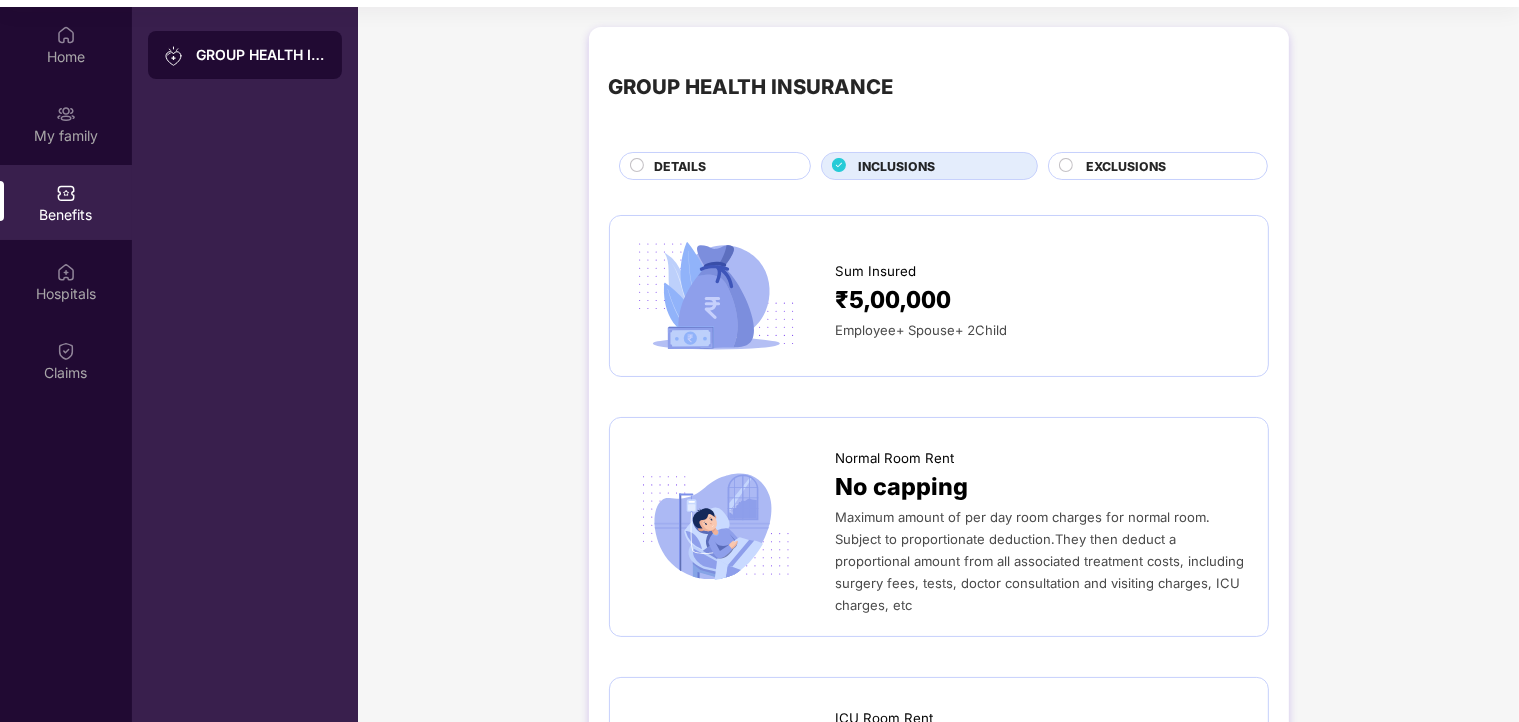 click on "EXCLUSIONS" at bounding box center [1126, 166] 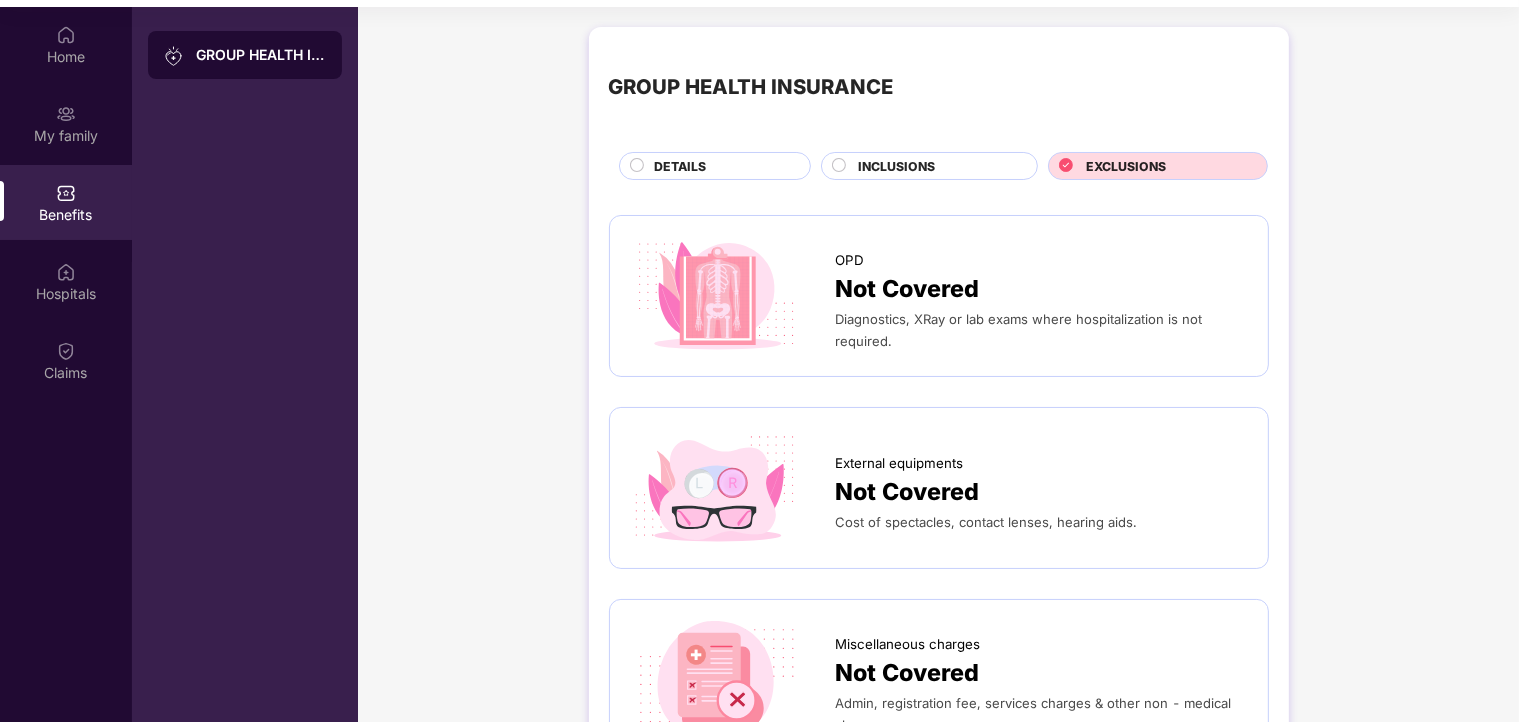 click on "DETAILS" at bounding box center [715, 166] 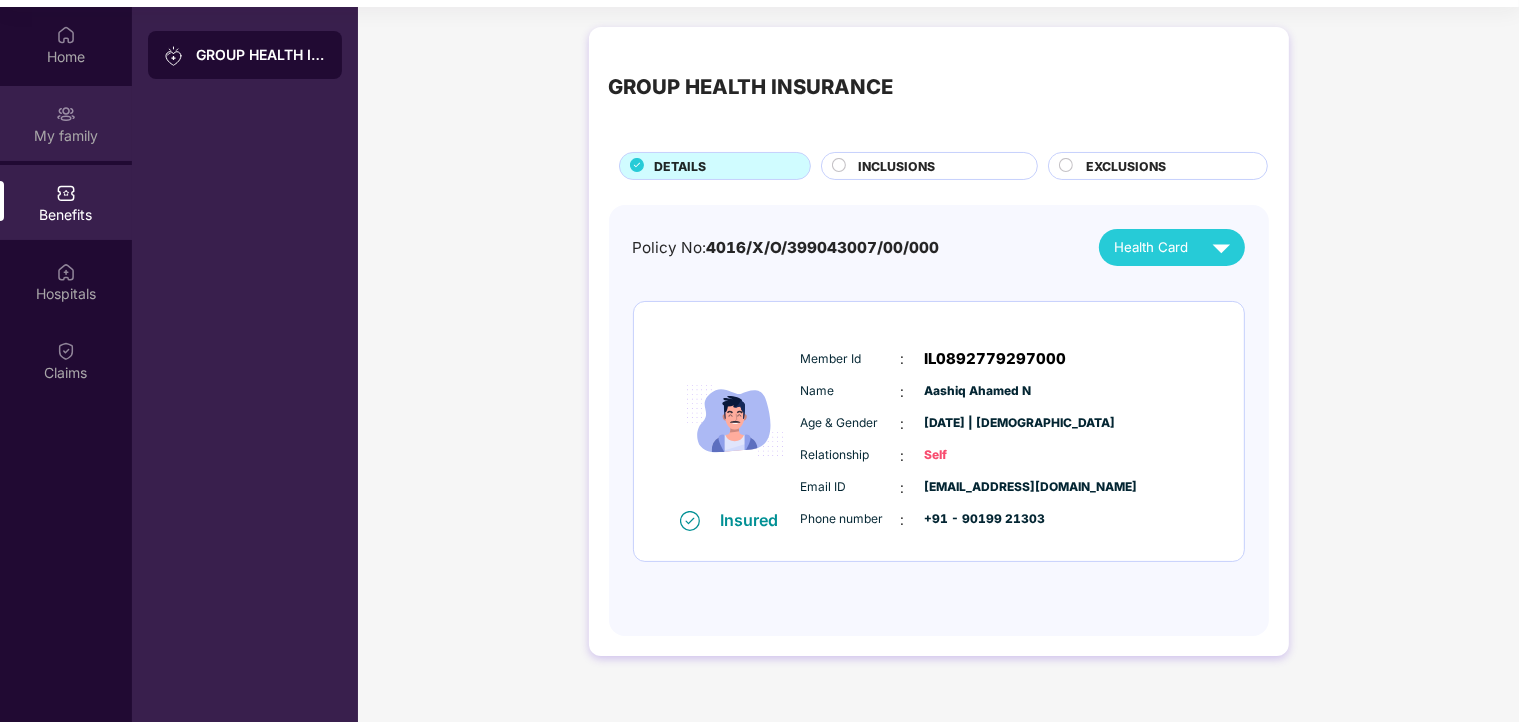 click on "My family" at bounding box center [66, 136] 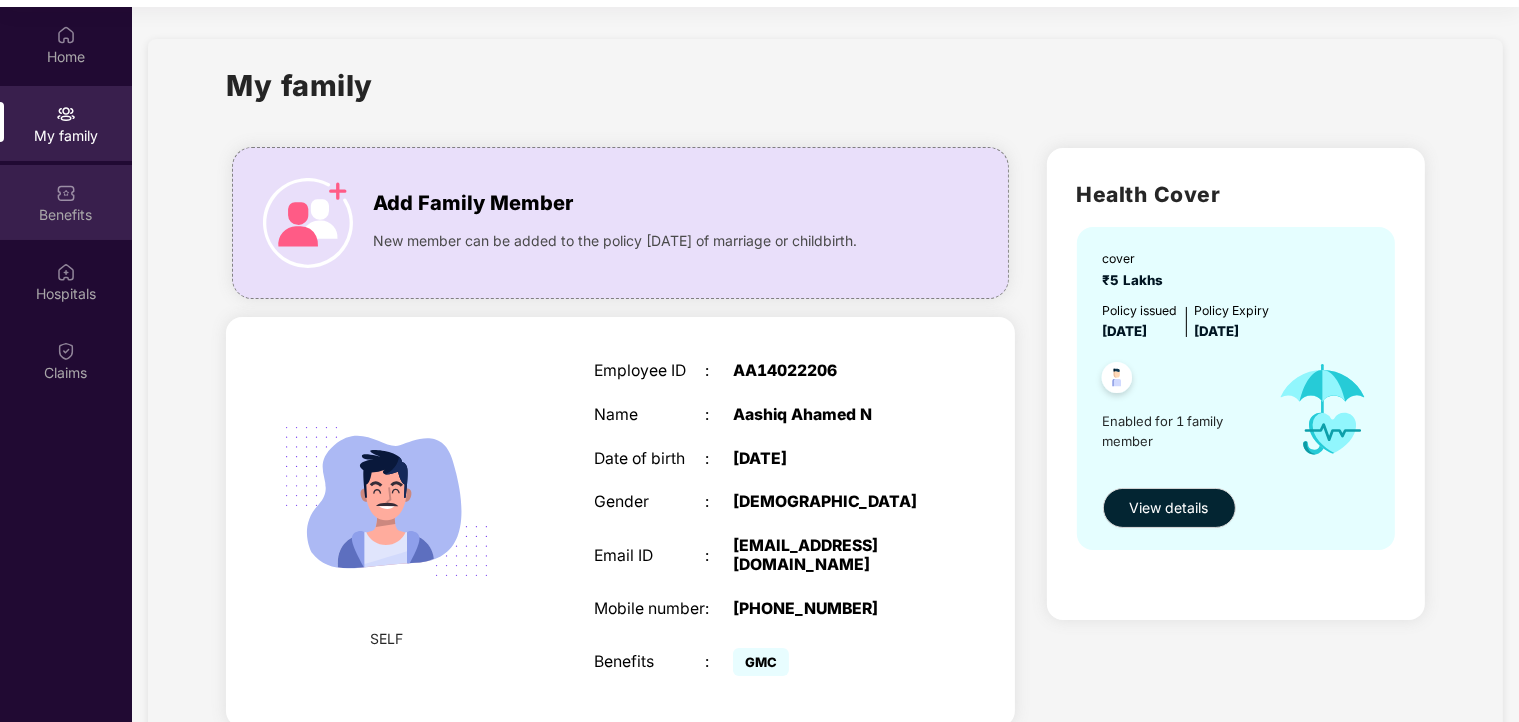 click on "Benefits" at bounding box center (66, 202) 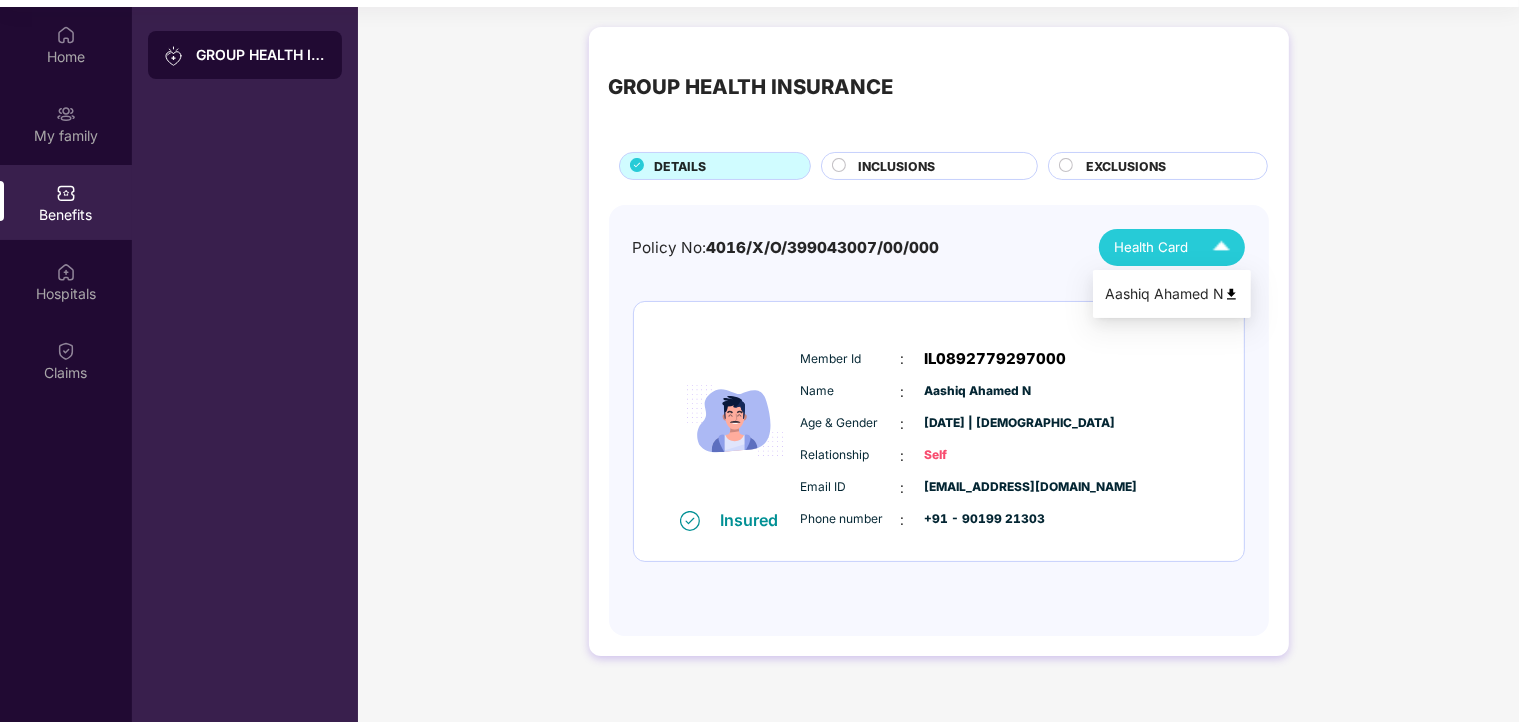 click on "Health Card" at bounding box center [1177, 247] 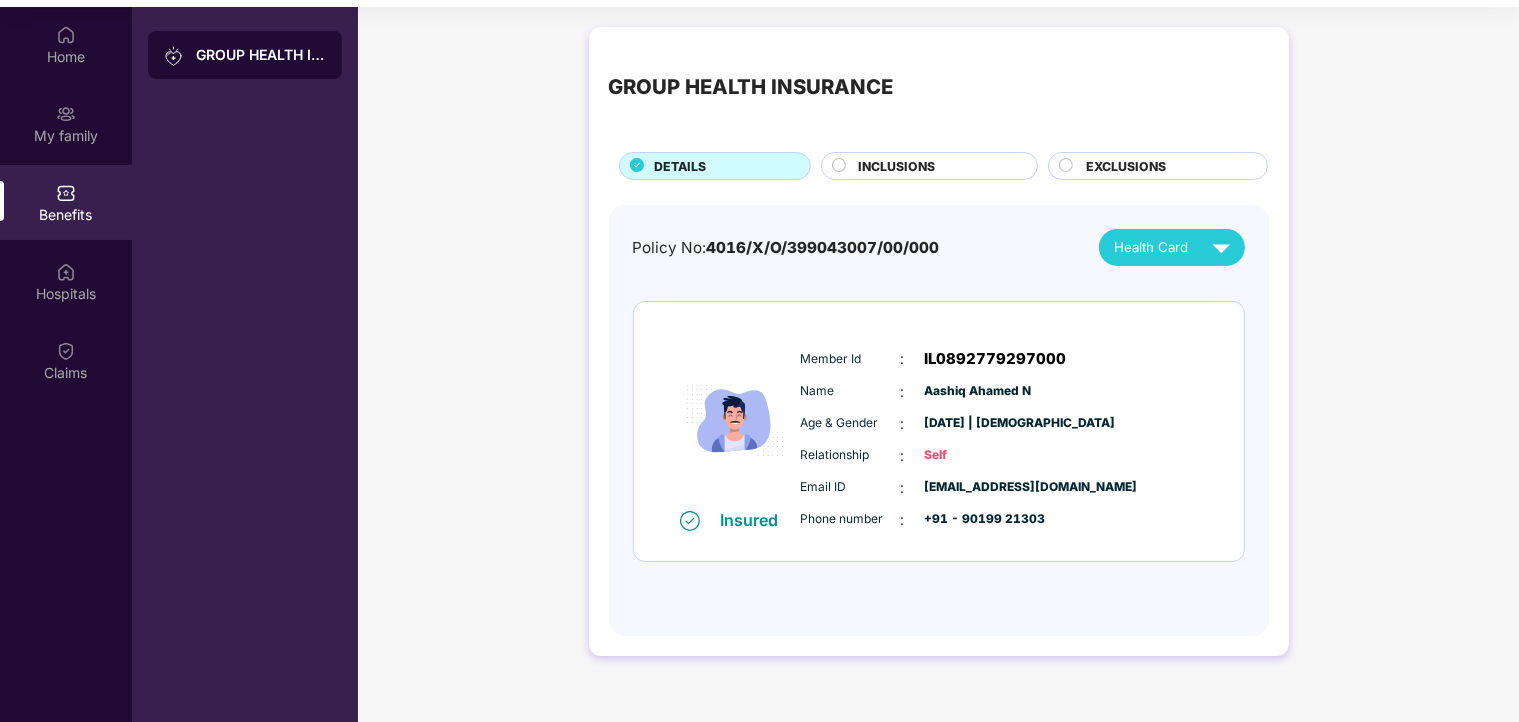 click on "GROUP HEALTH INSURANCE DETAILS INCLUSIONS EXCLUSIONS Policy No:  4016/X/O/399043007/00/000 Health Card Insured Member Id : IL0892779297000 Name : Aashiq Ahamed N Age & Gender : 08 Feb 2000 | Male Relationship : Self Email ID : aashiq.a@cbl.world Phone number : +91 - 90199 21303" at bounding box center [938, 351] 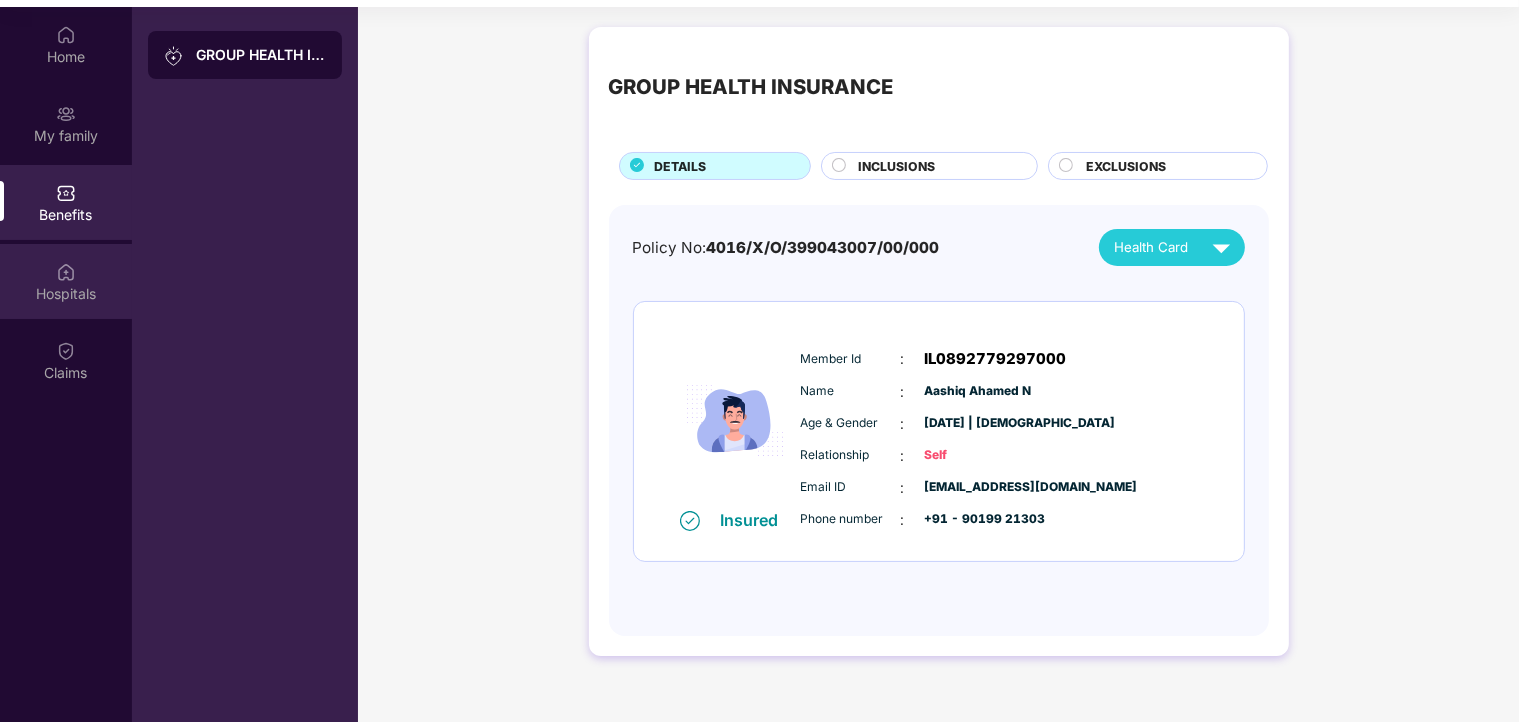click on "Hospitals" at bounding box center (66, 294) 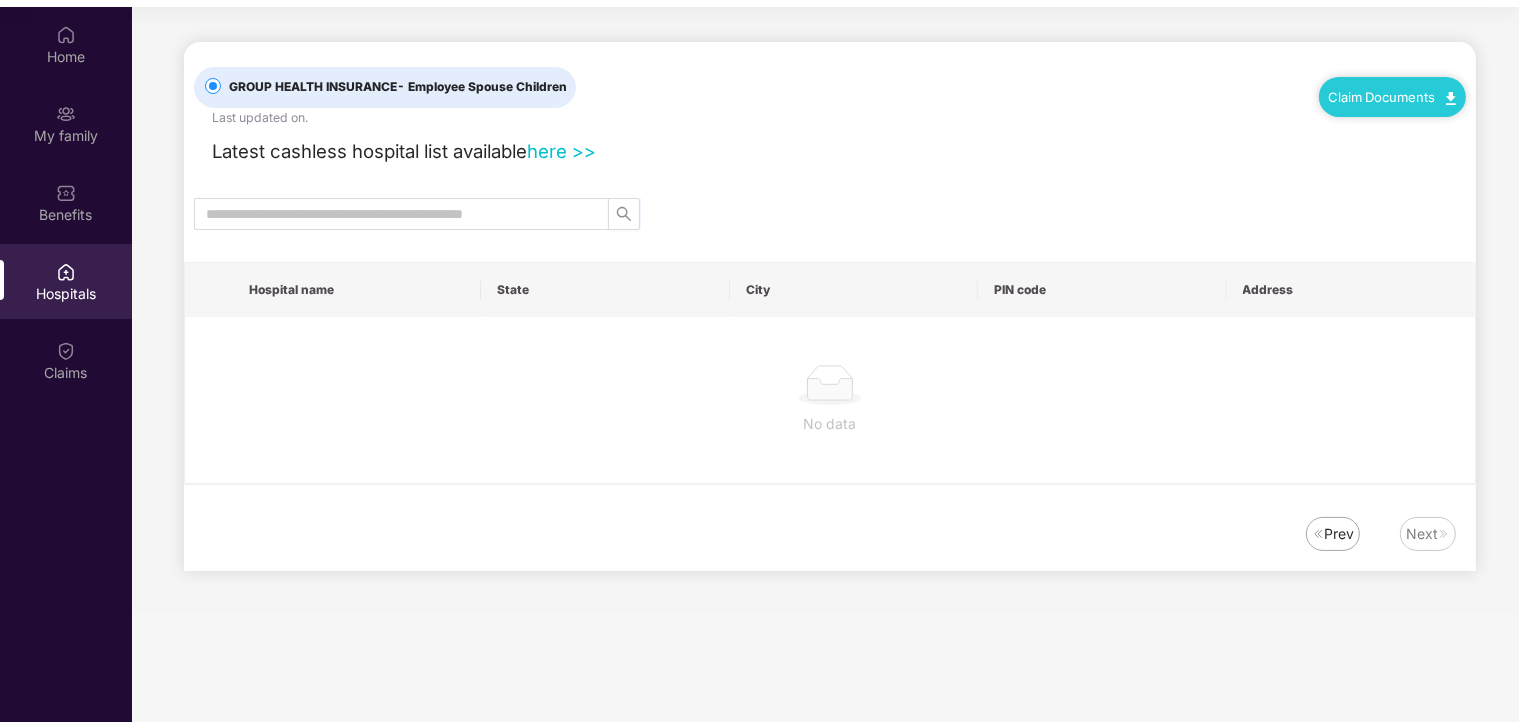 click on "Claim Documents" at bounding box center [1392, 97] 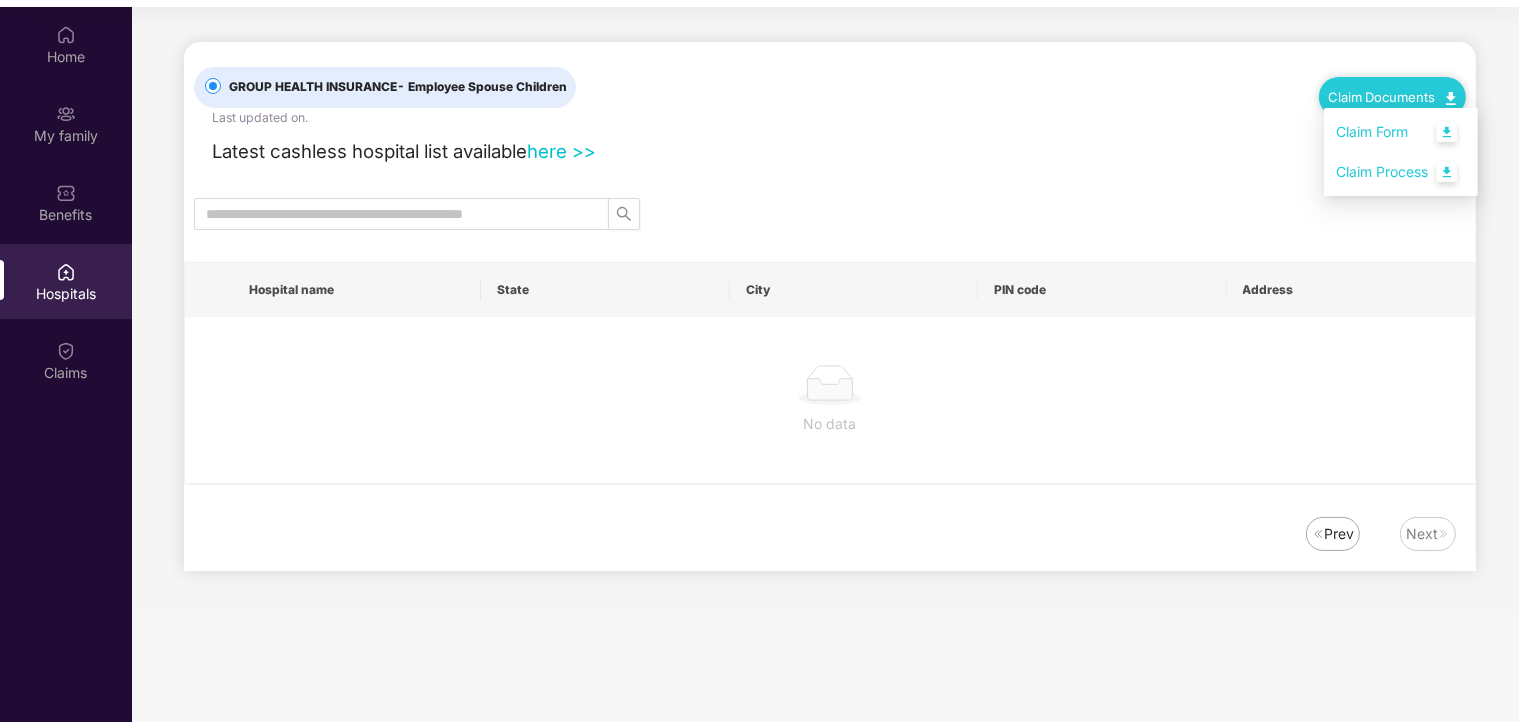 click on "GROUP HEALTH INSURANCE  - Employee Spouse Children Last updated on  . Claim Documents" at bounding box center (830, 84) 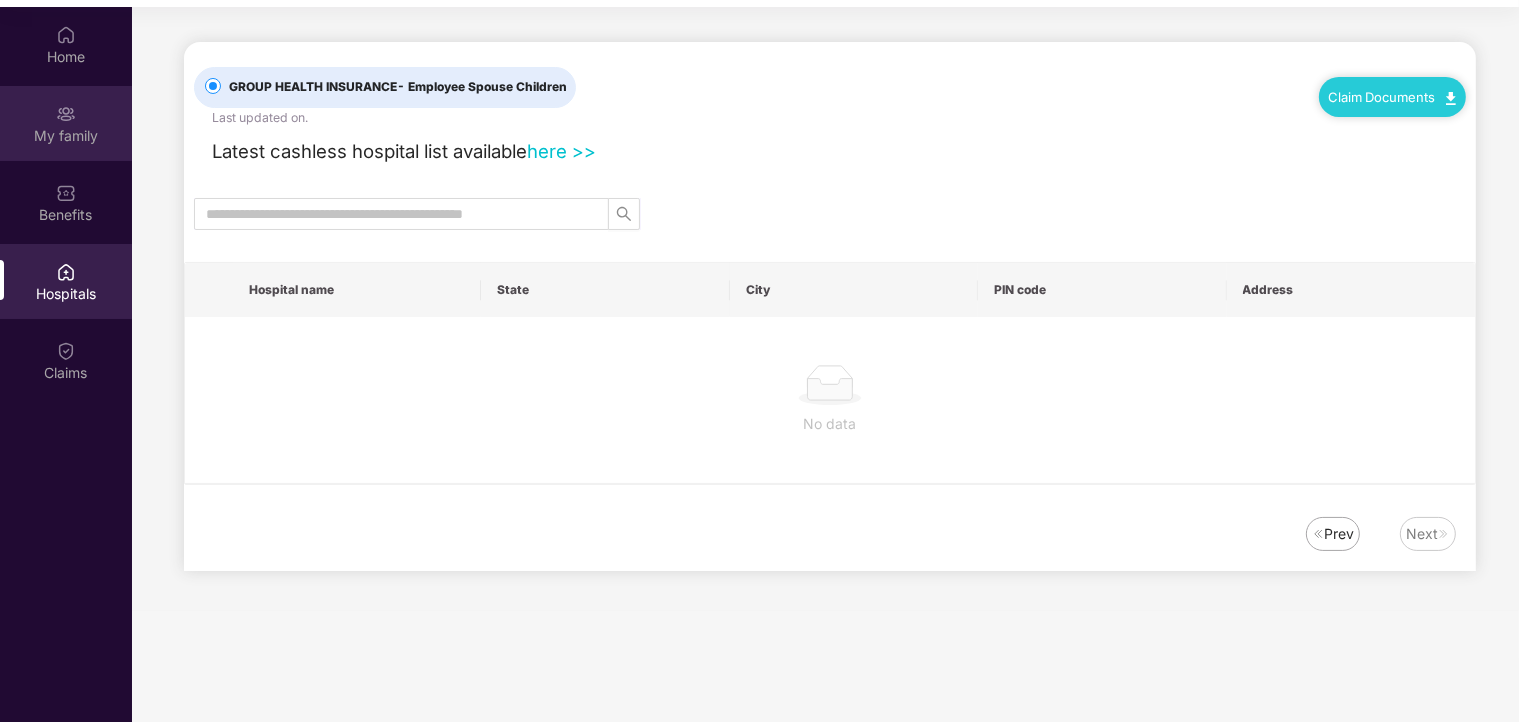 click on "My family" at bounding box center [66, 136] 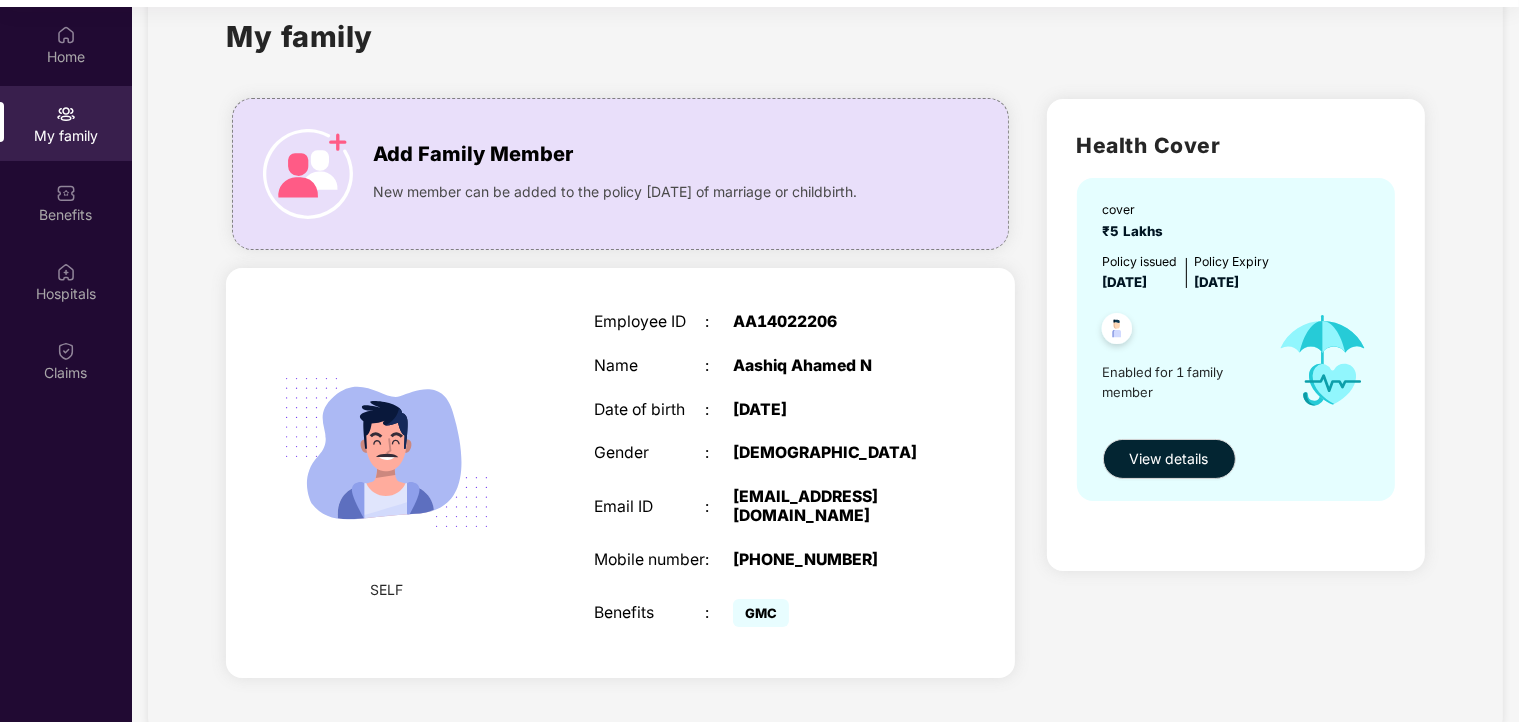 scroll, scrollTop: 67, scrollLeft: 0, axis: vertical 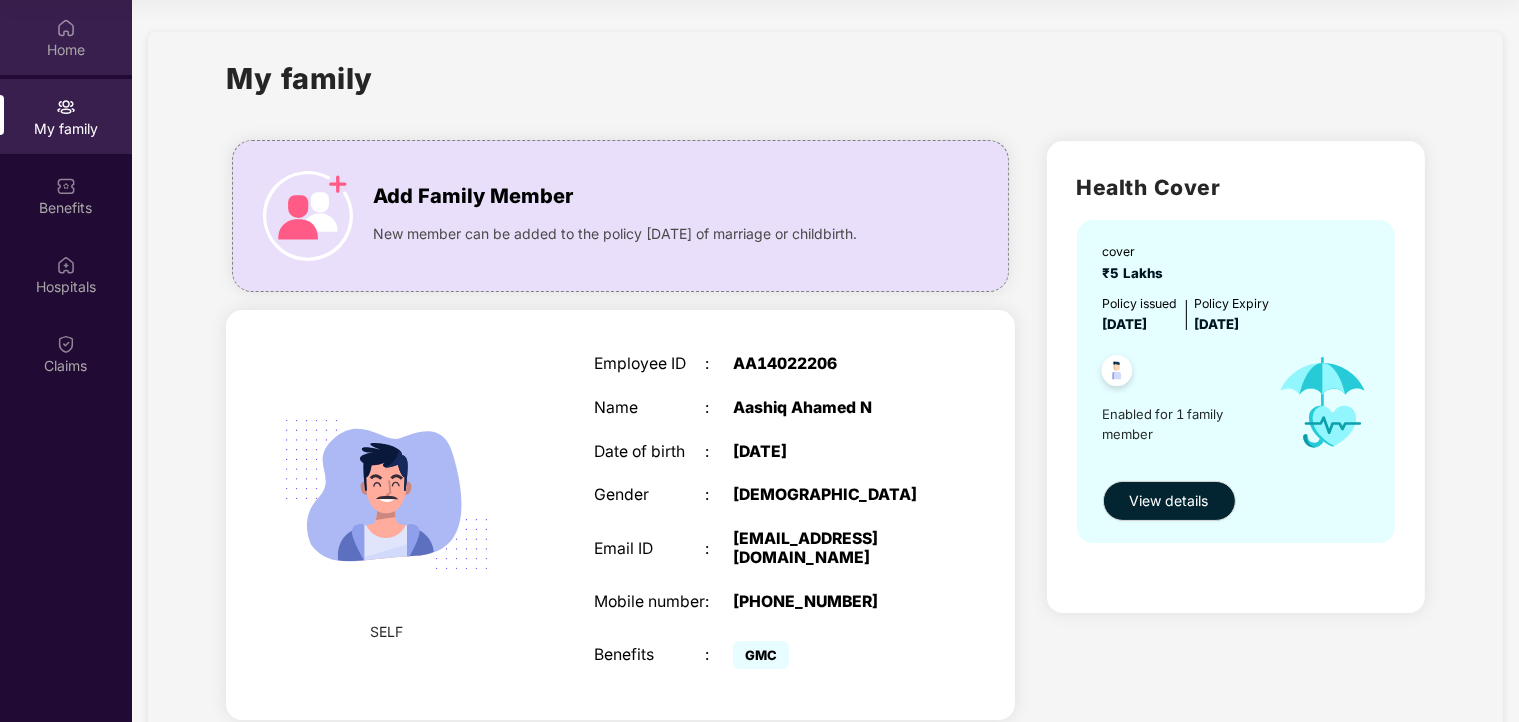 click on "Home" at bounding box center (66, 50) 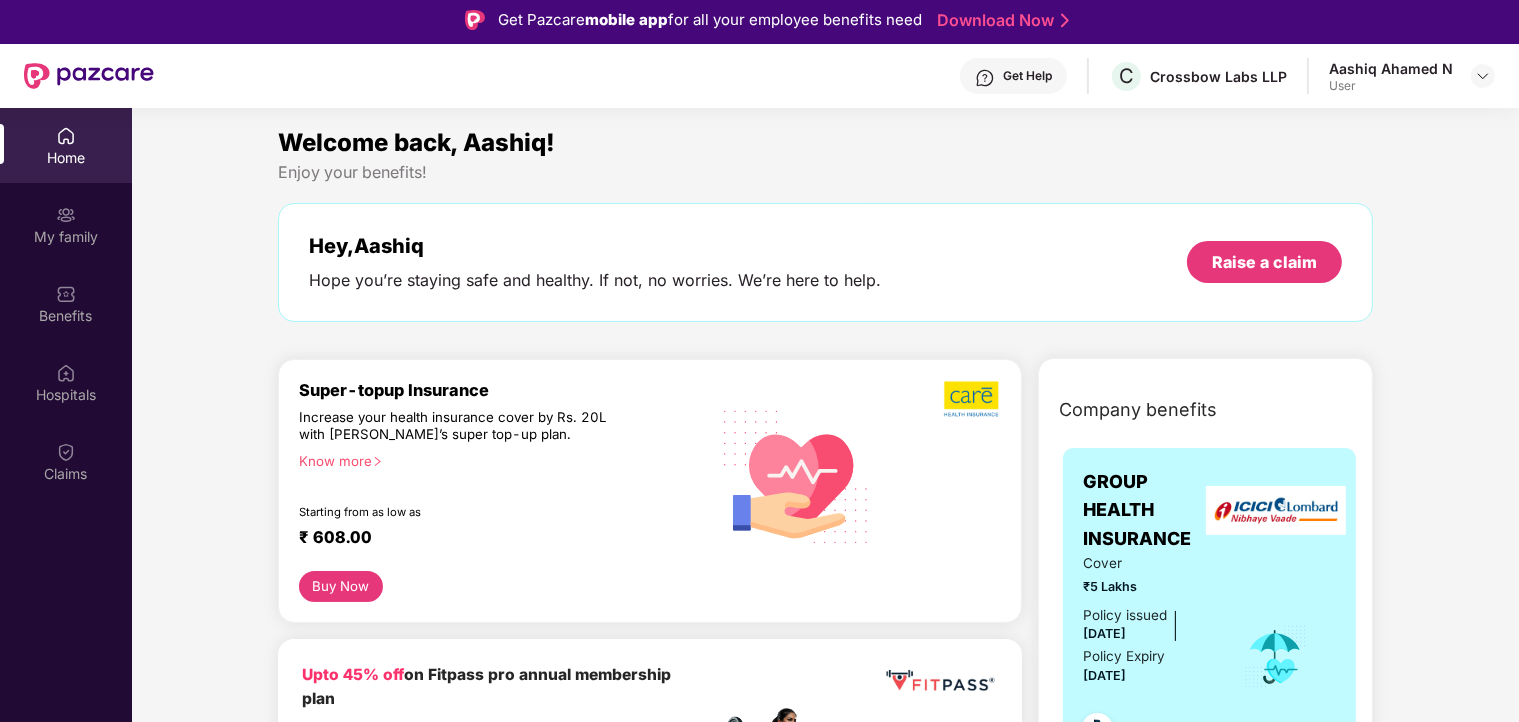 scroll, scrollTop: 0, scrollLeft: 0, axis: both 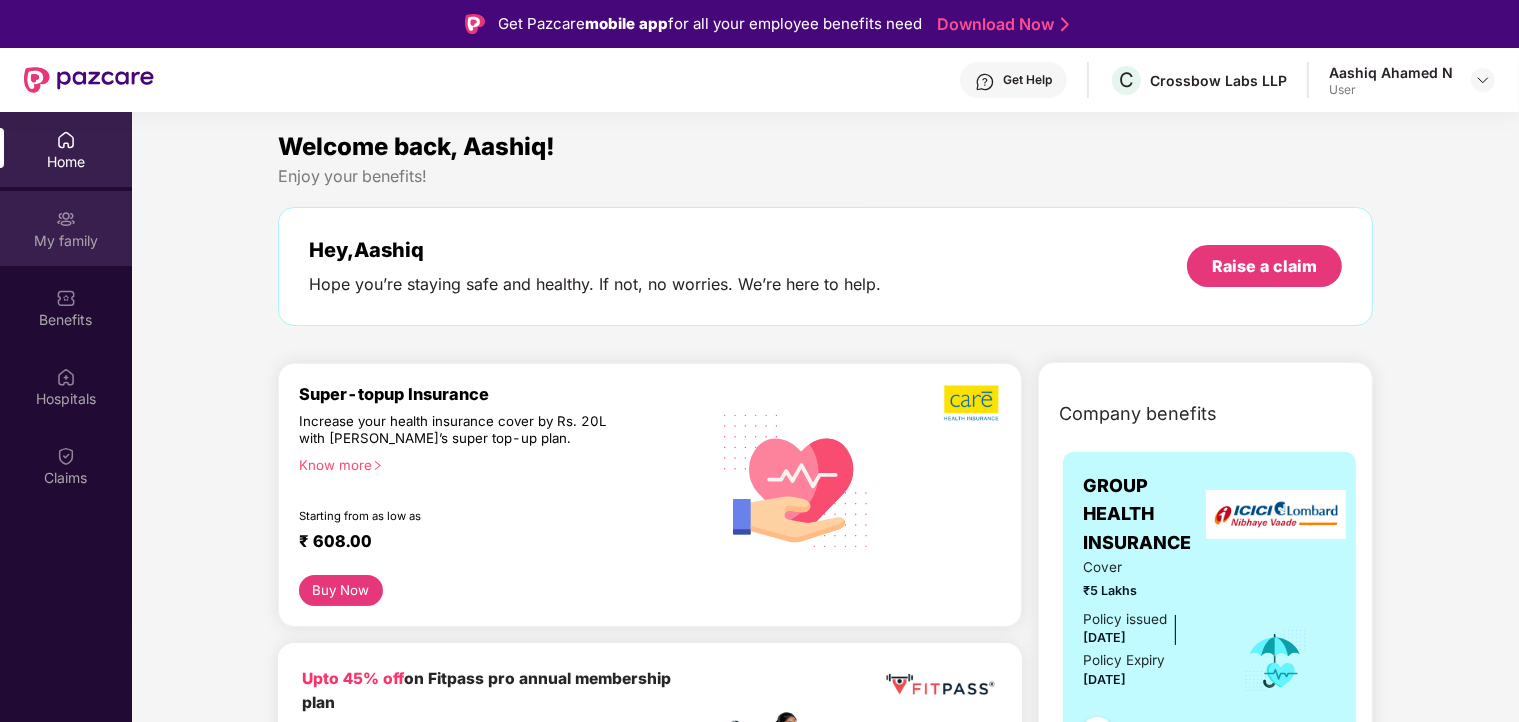 click at bounding box center (66, 219) 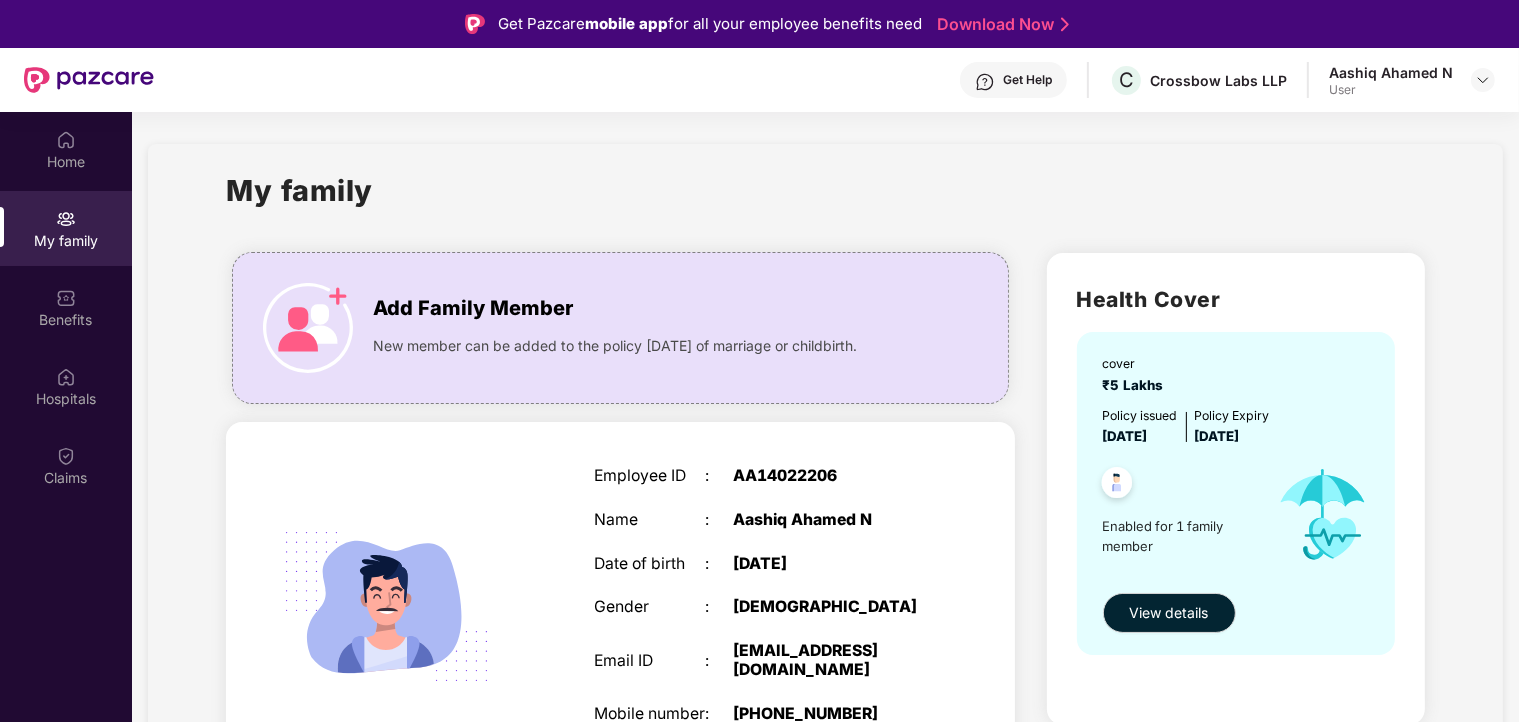 click on "My family   Add Family Member New member can be added to the policy within 30 days of marriage or childbirth. SELF Employee ID : AA14022206 Name : Aashiq Ahamed N Date of birth : 08 Feb 2000 Gender : MALE Email ID : aashiq.a@cbl.world Mobile number : +919019921303 Benefits : GMC   Health Cover    cover ₹5 Lakhs    Policy issued 27 June 2025 Policy Expiry 26 June 2026 Enabled for 1 family member View details" at bounding box center (825, 512) 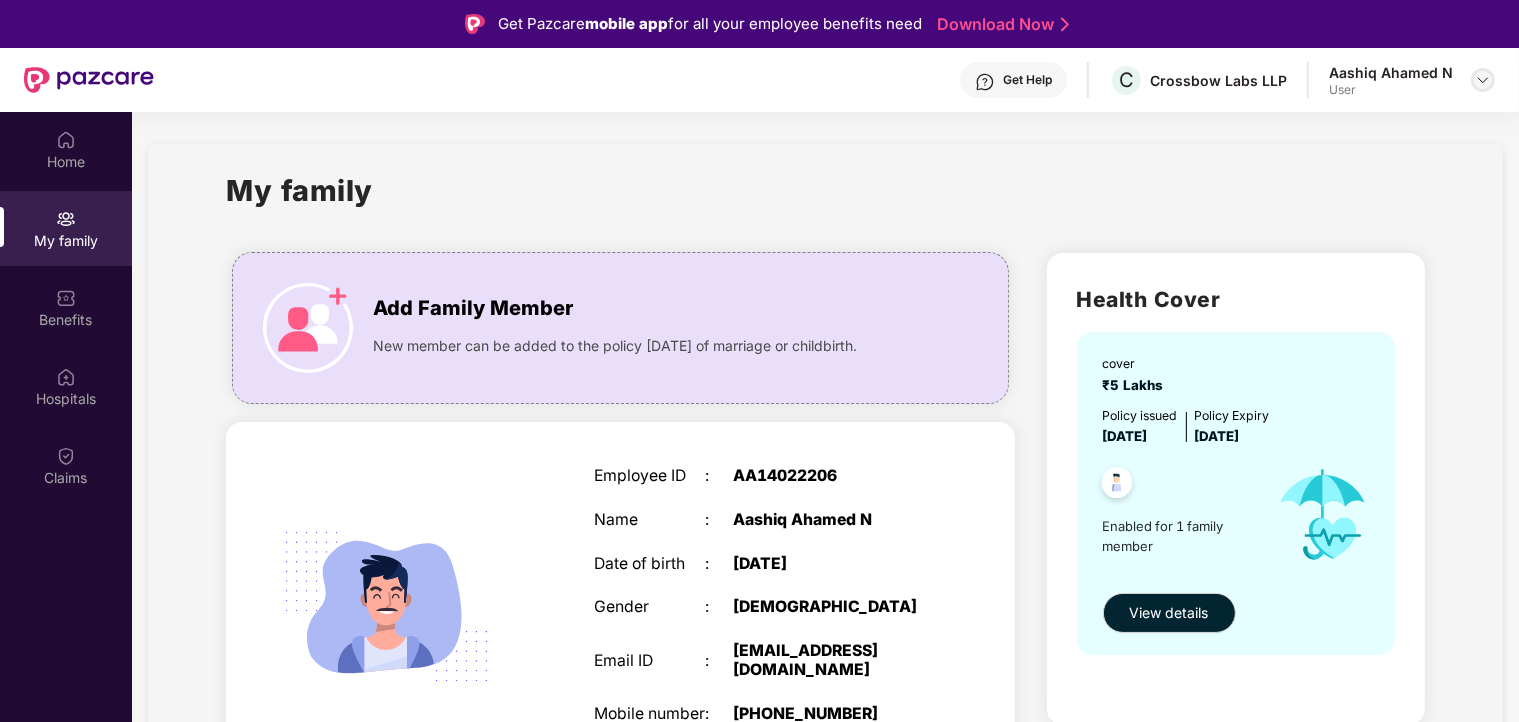 click at bounding box center [1483, 80] 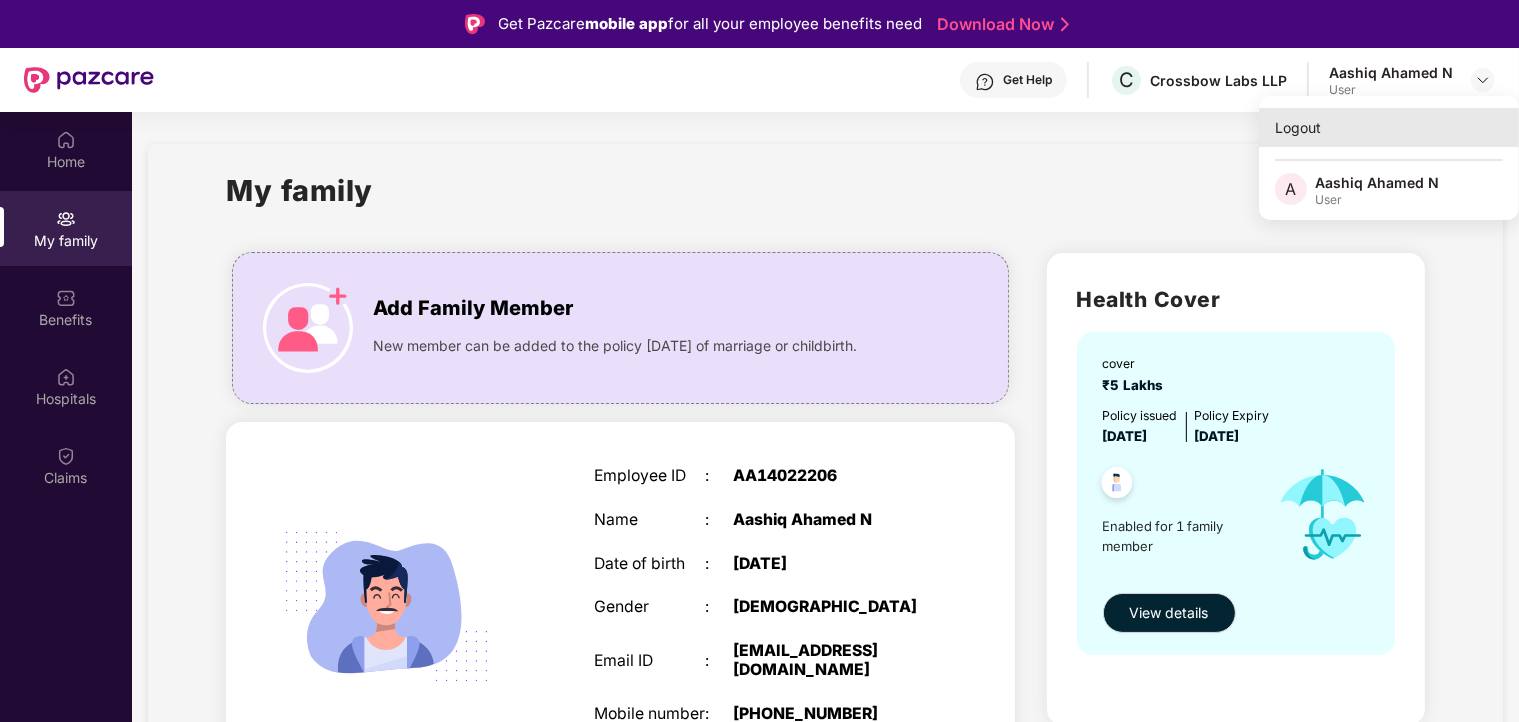 click on "Logout" at bounding box center [1389, 127] 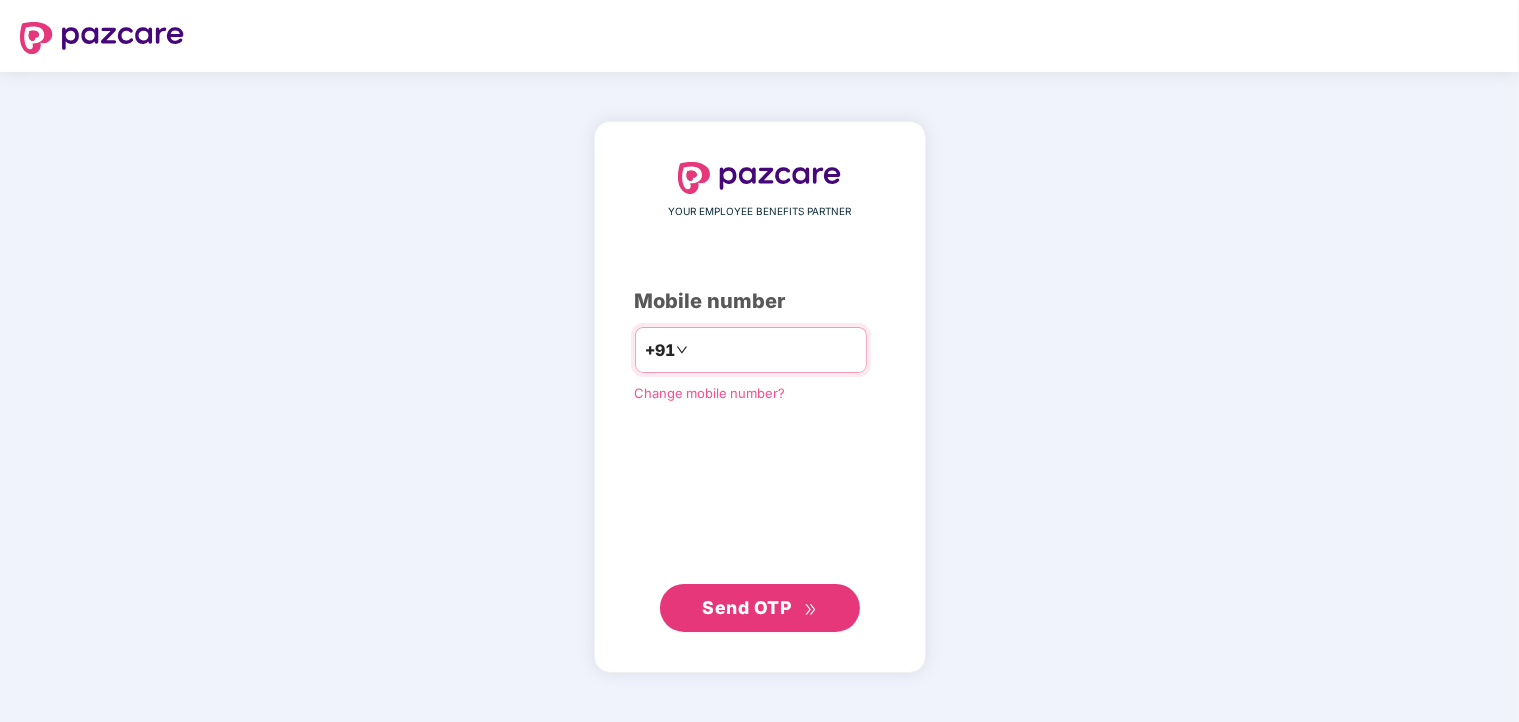 click at bounding box center (774, 350) 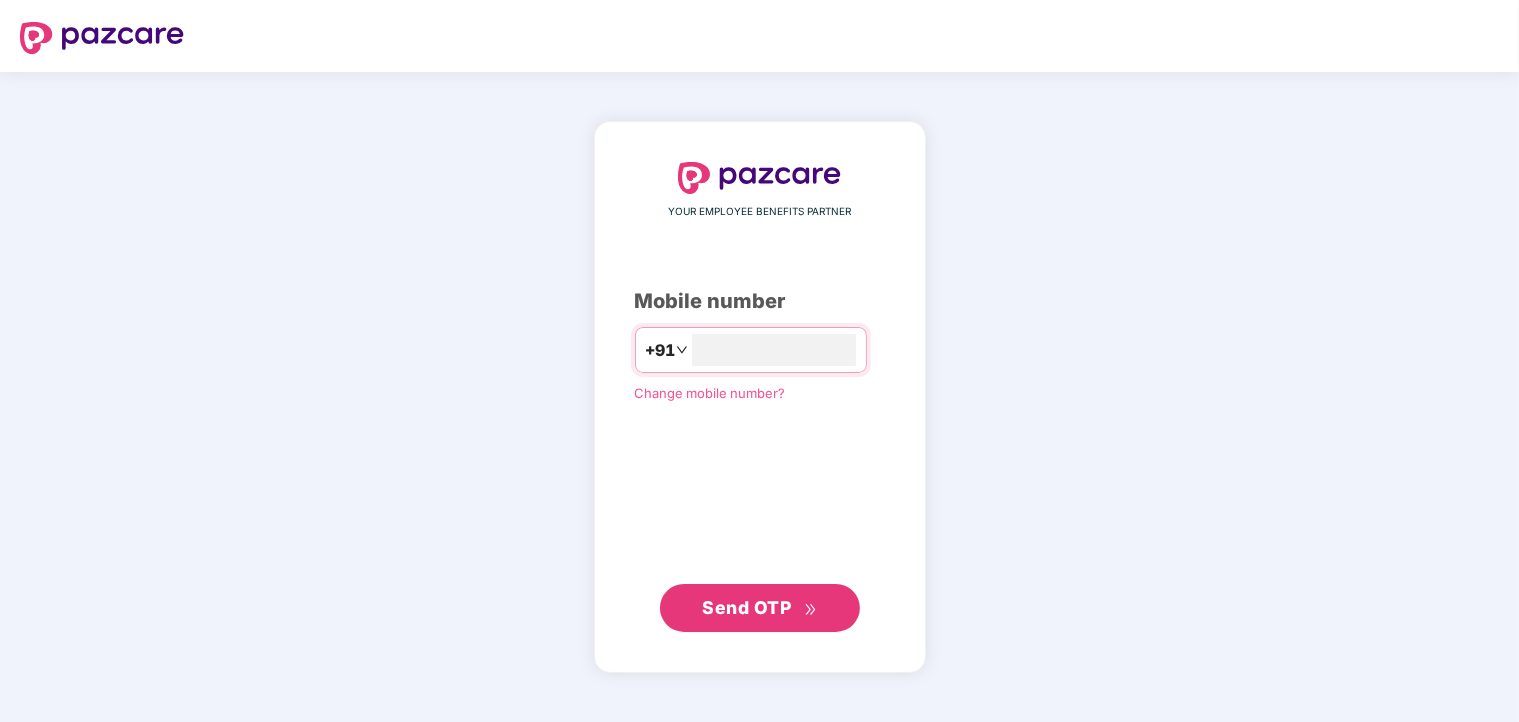 click on "Send OTP" at bounding box center (746, 607) 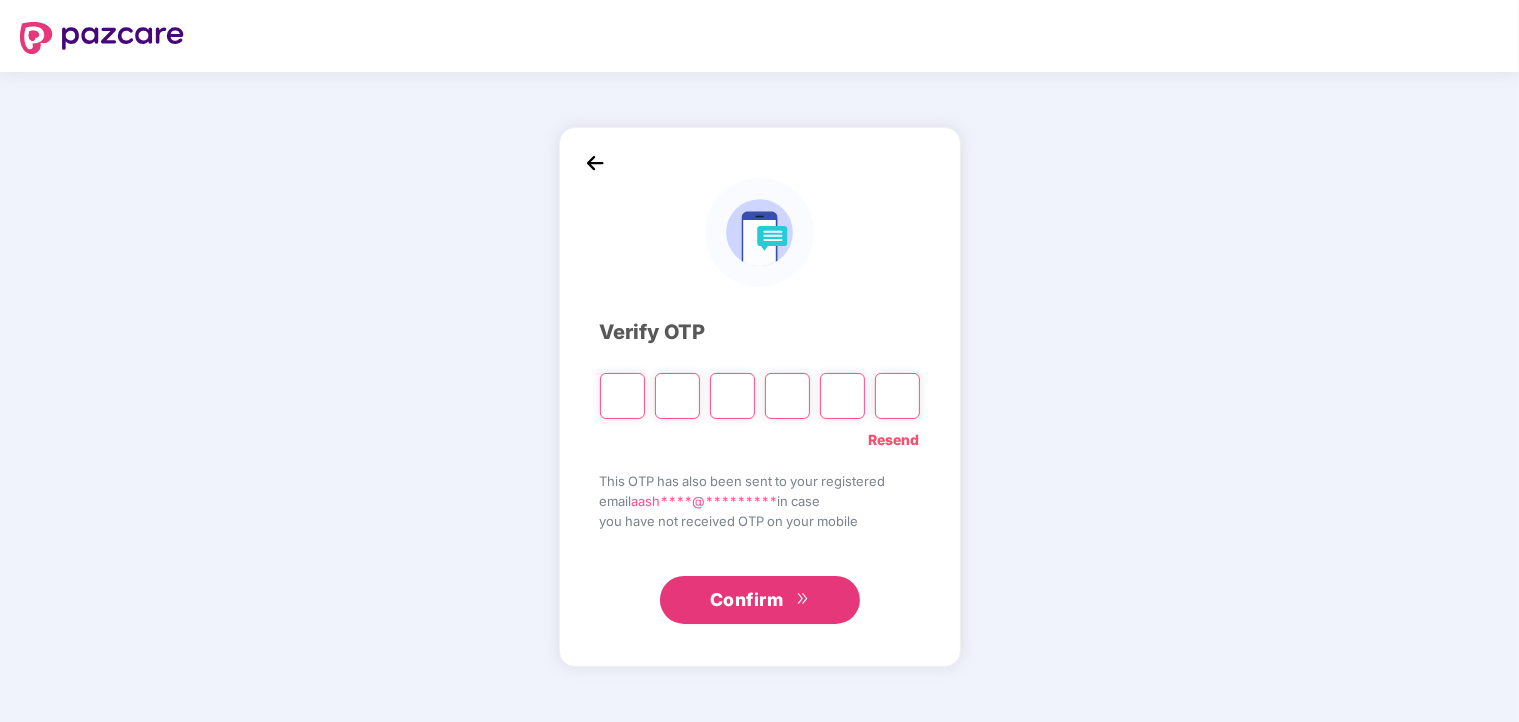 type on "*" 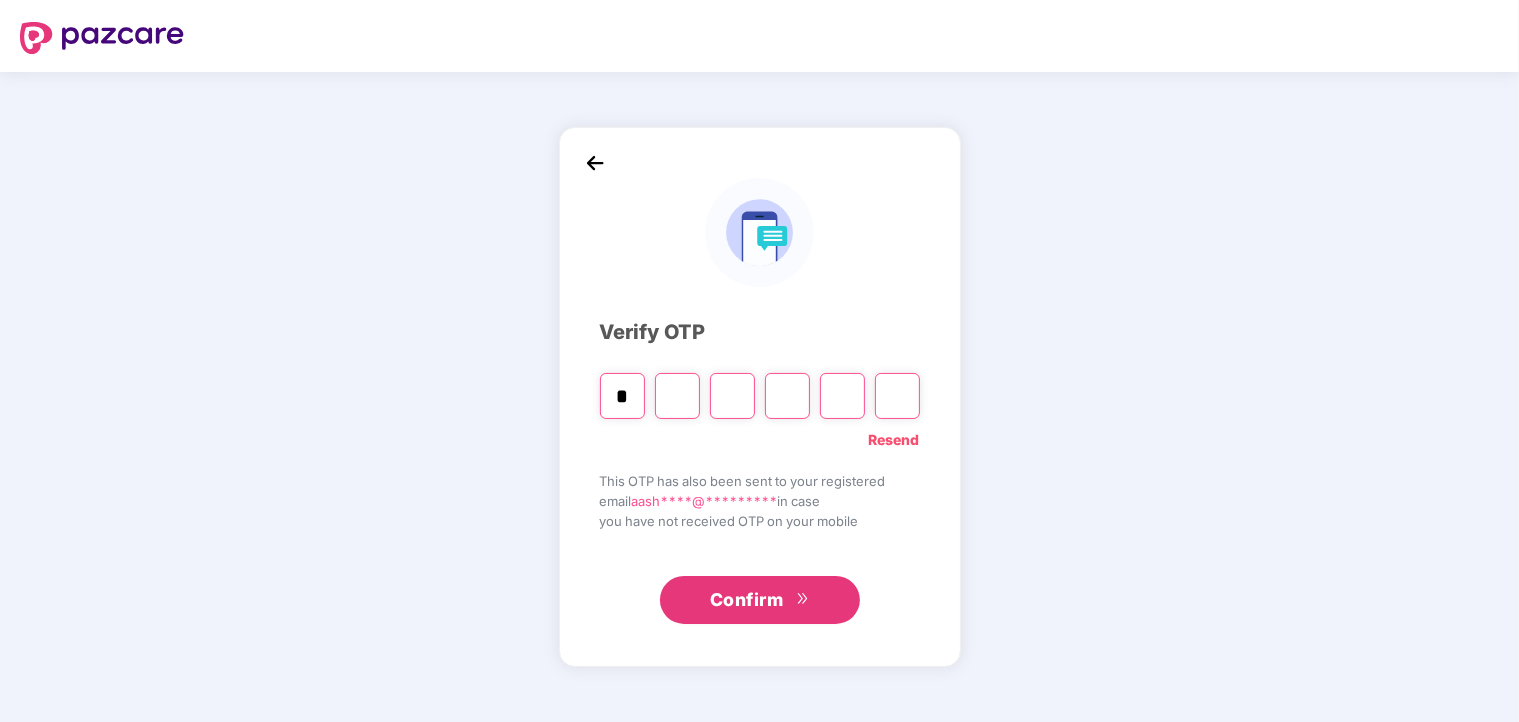 type on "*" 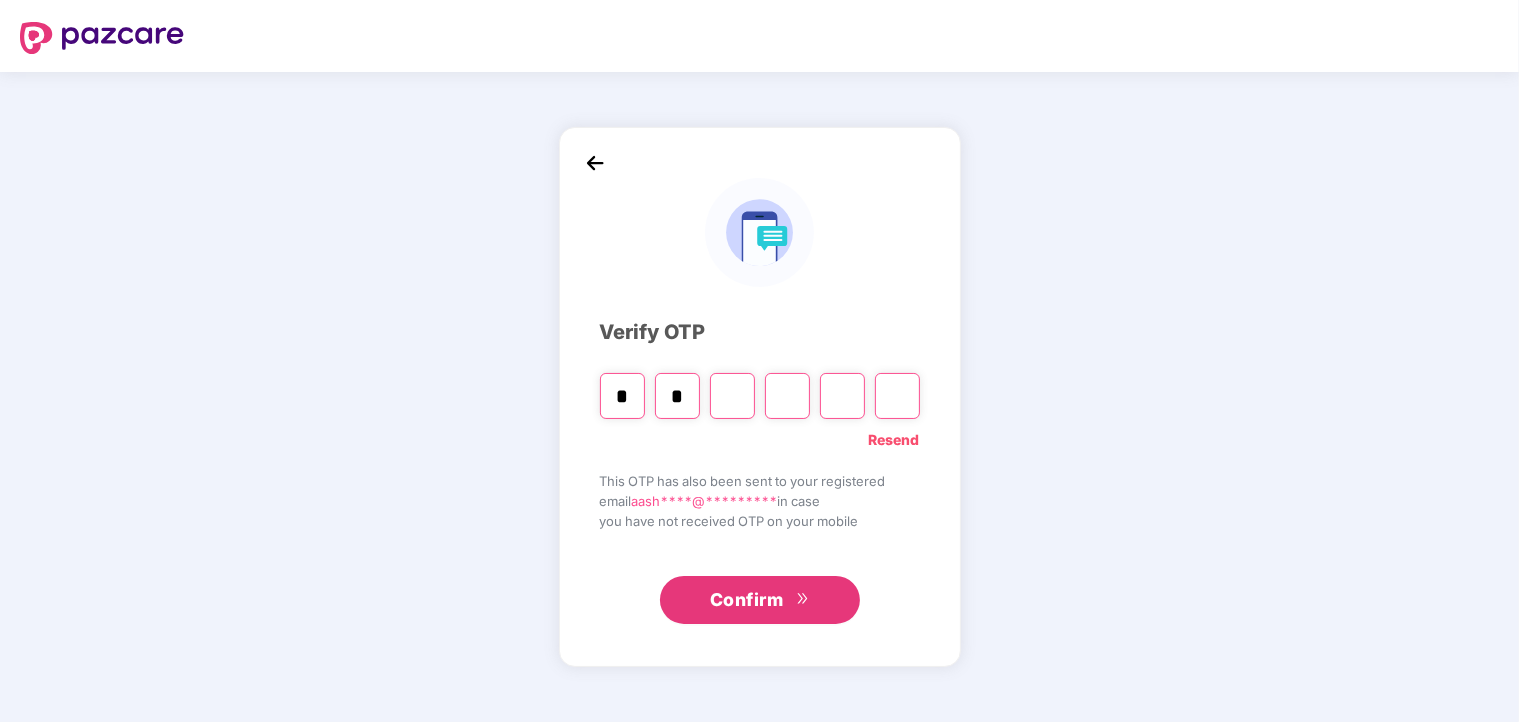 type on "*" 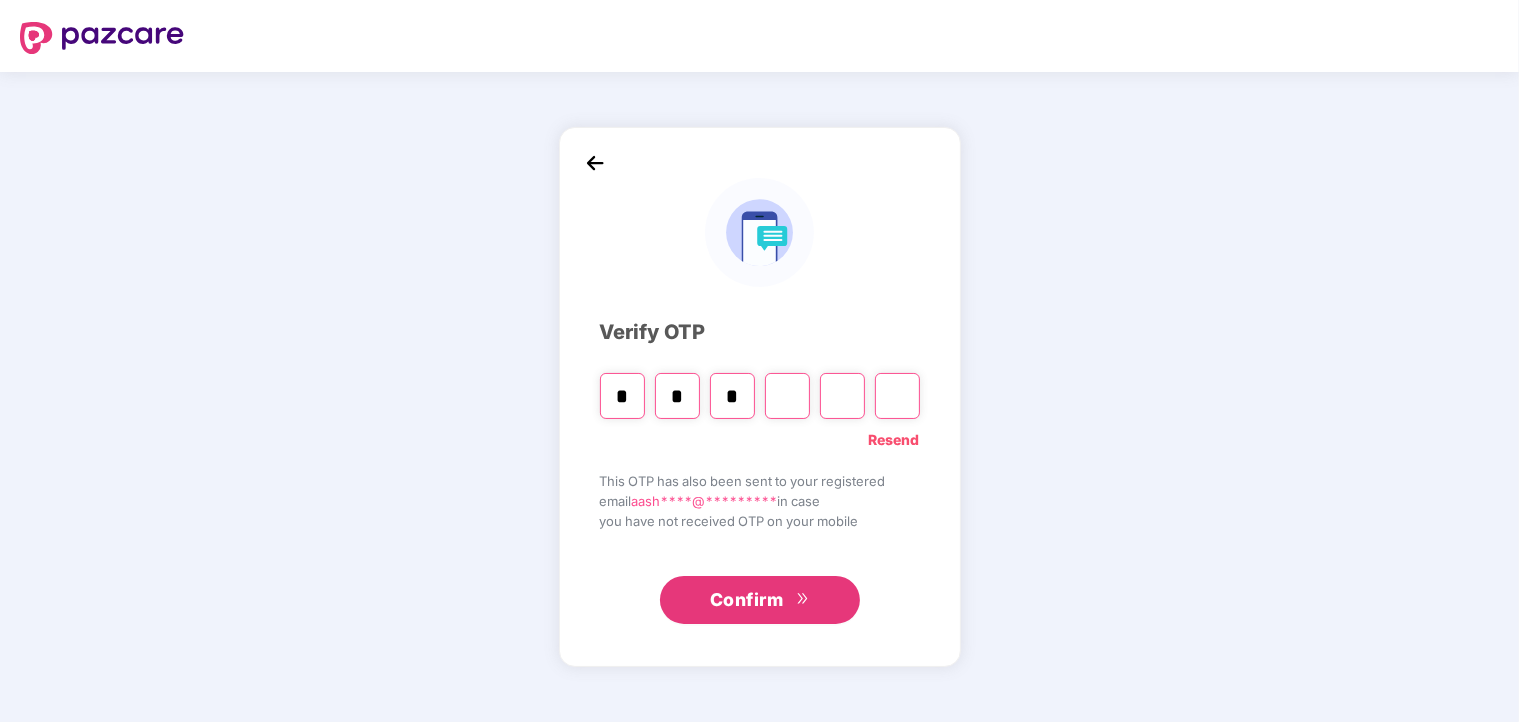 type on "*" 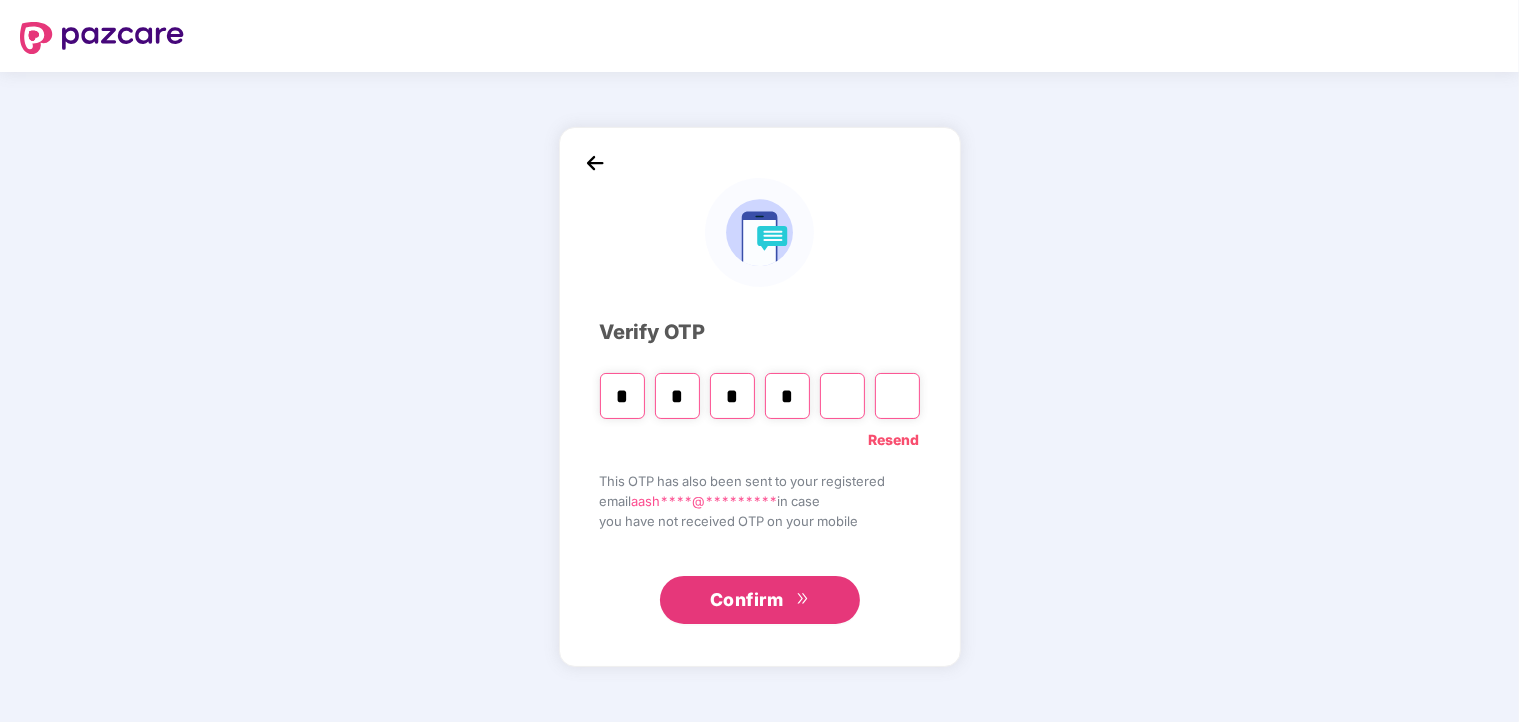 type on "*" 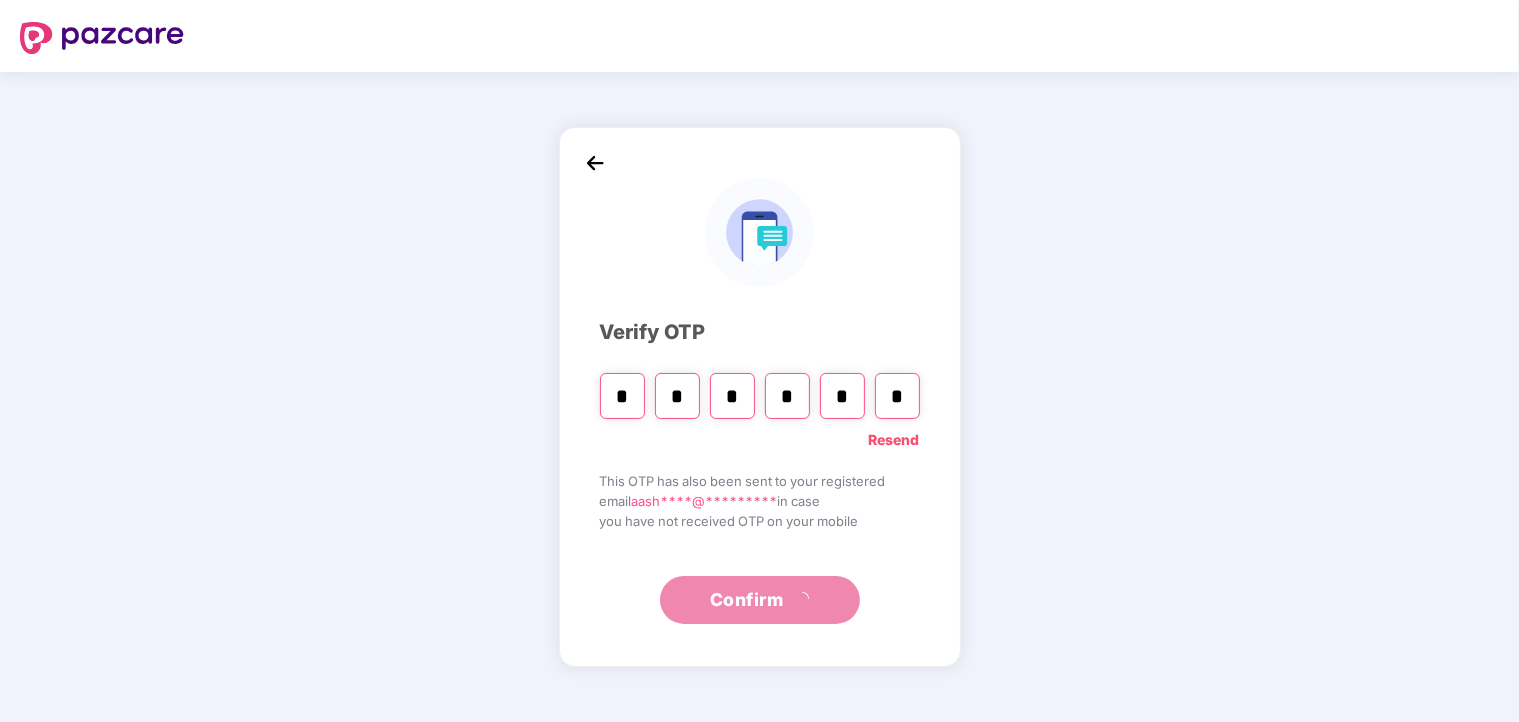 type on "*" 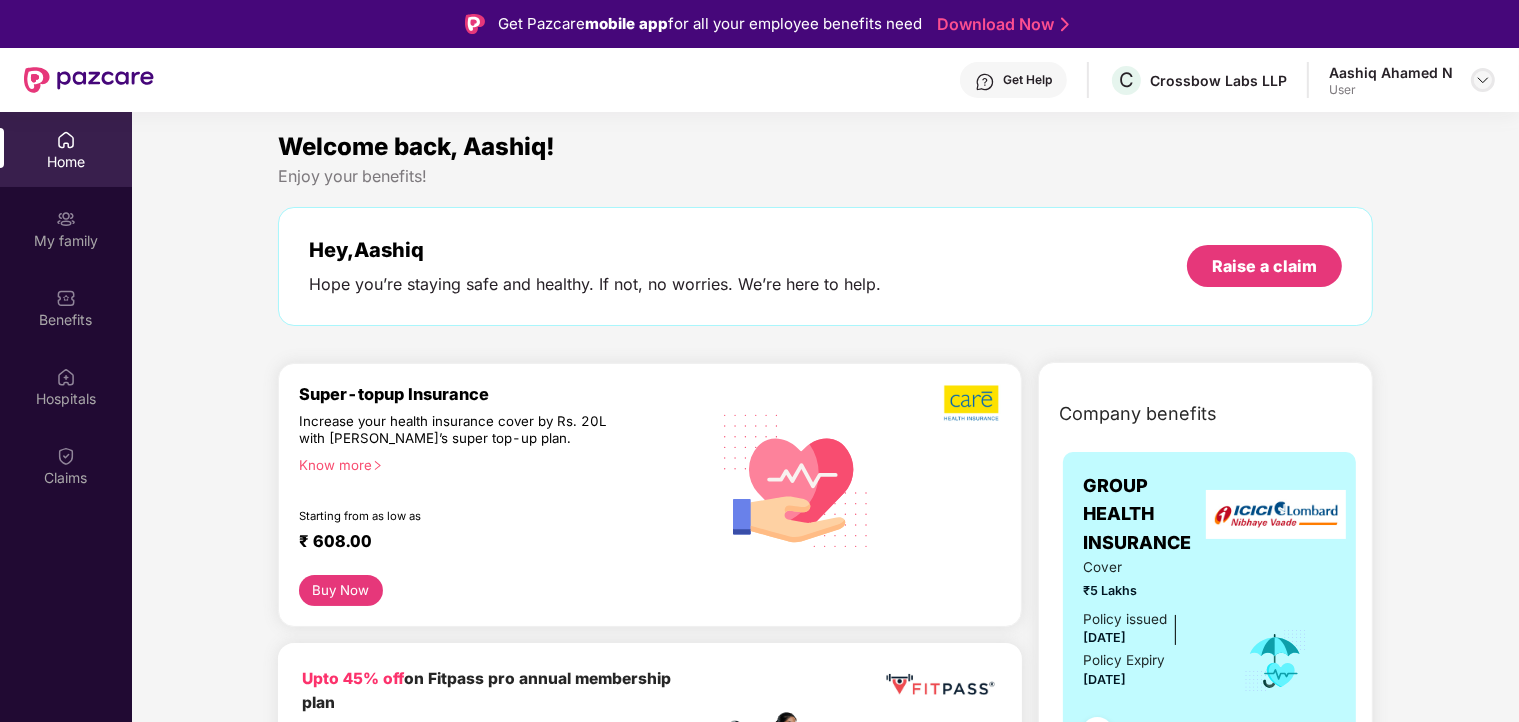 click at bounding box center [1483, 80] 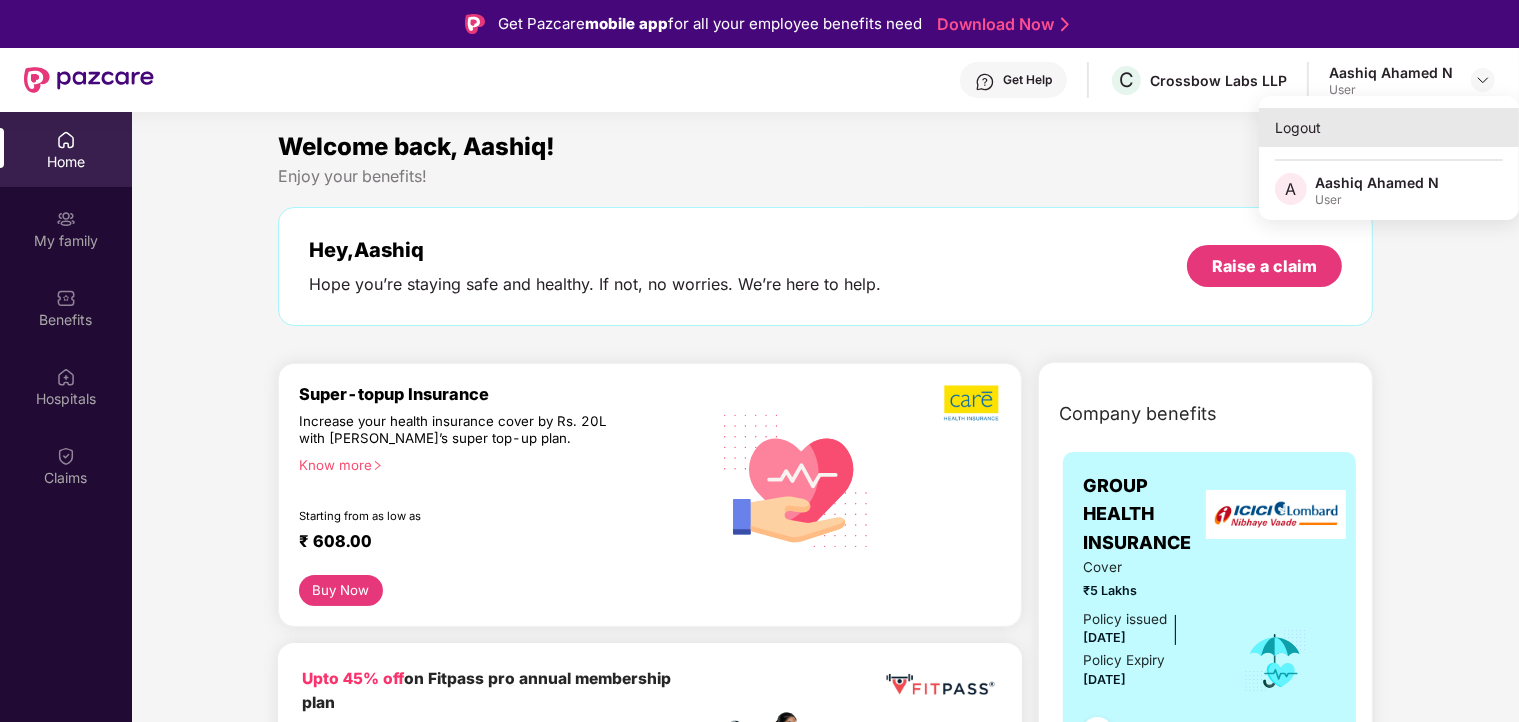 click on "Logout" at bounding box center (1389, 127) 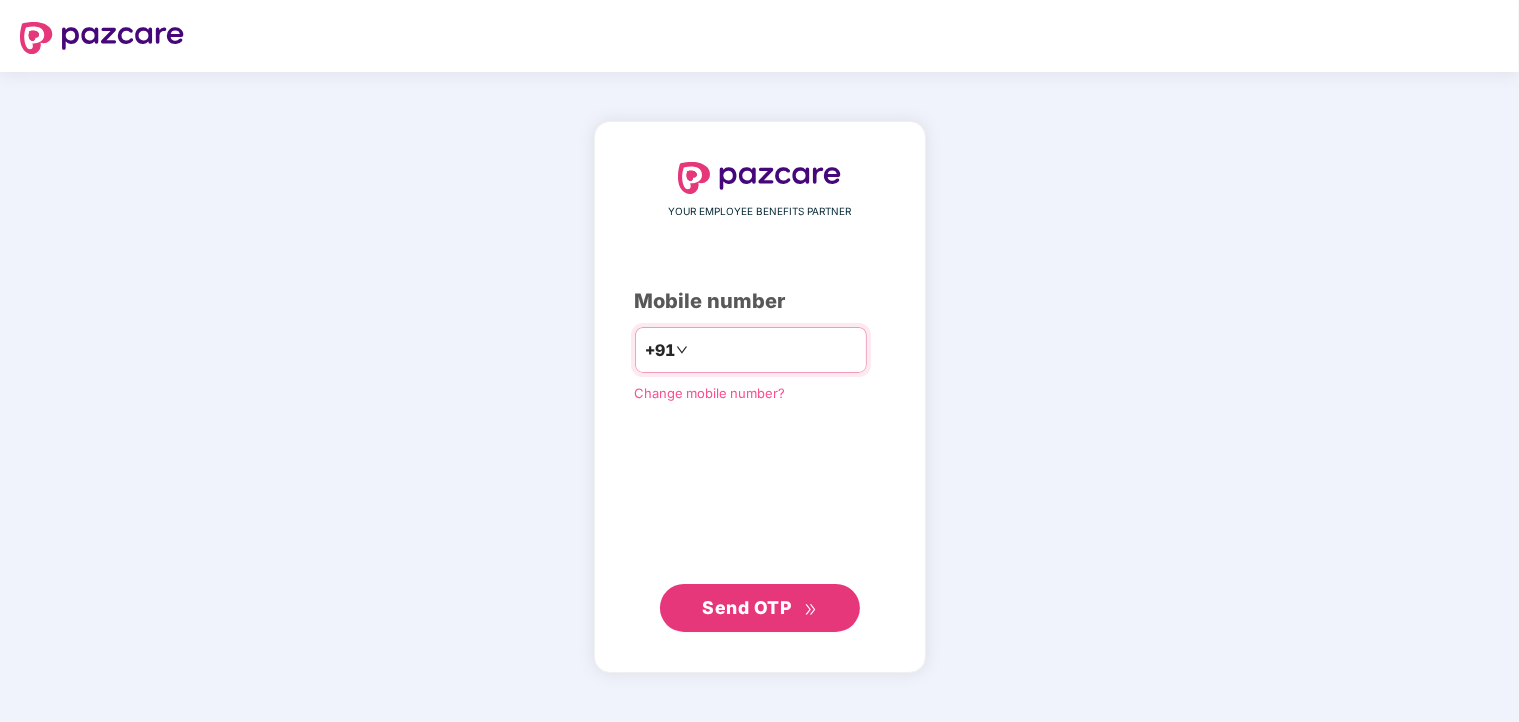 click at bounding box center (774, 350) 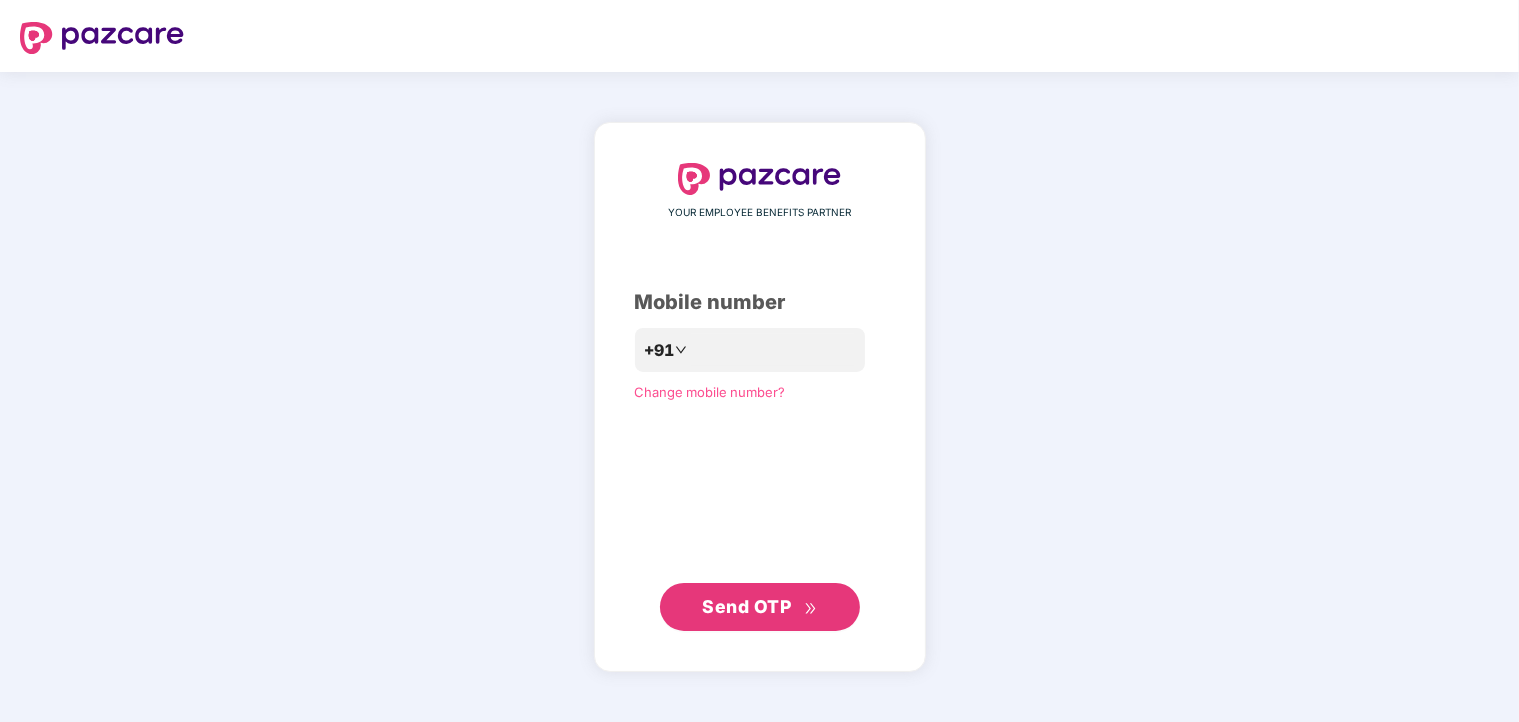 click on "**********" at bounding box center [759, 397] 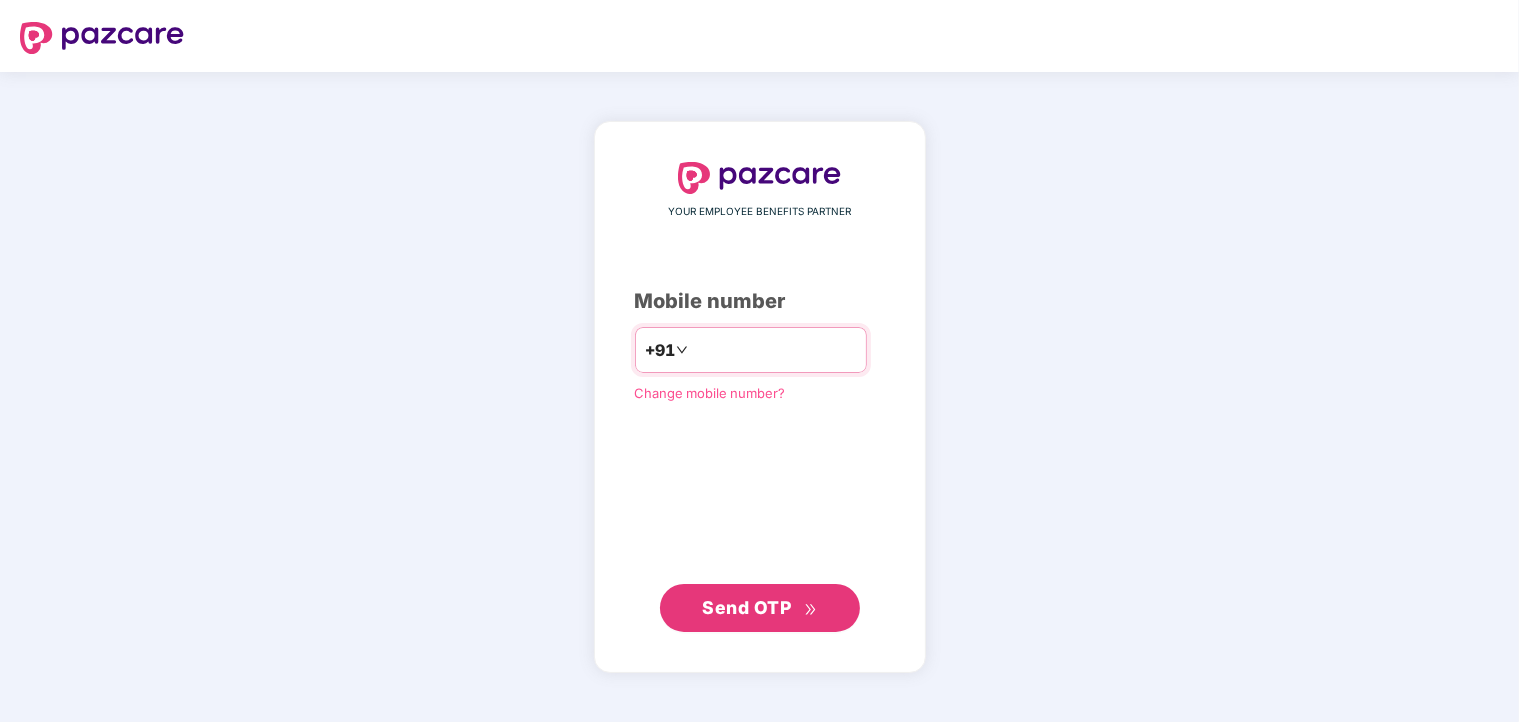 click on "**********" at bounding box center (774, 350) 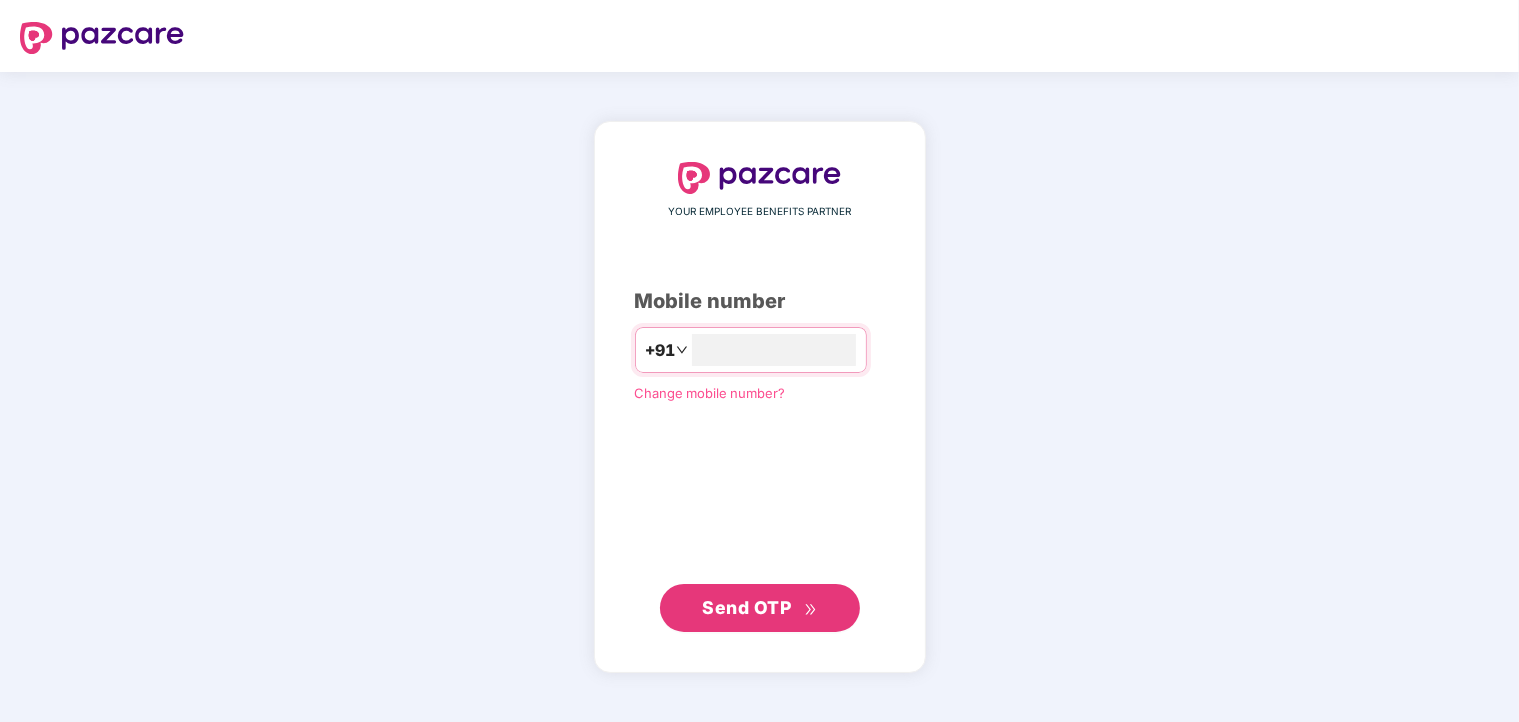 click on "Send OTP" at bounding box center [759, 608] 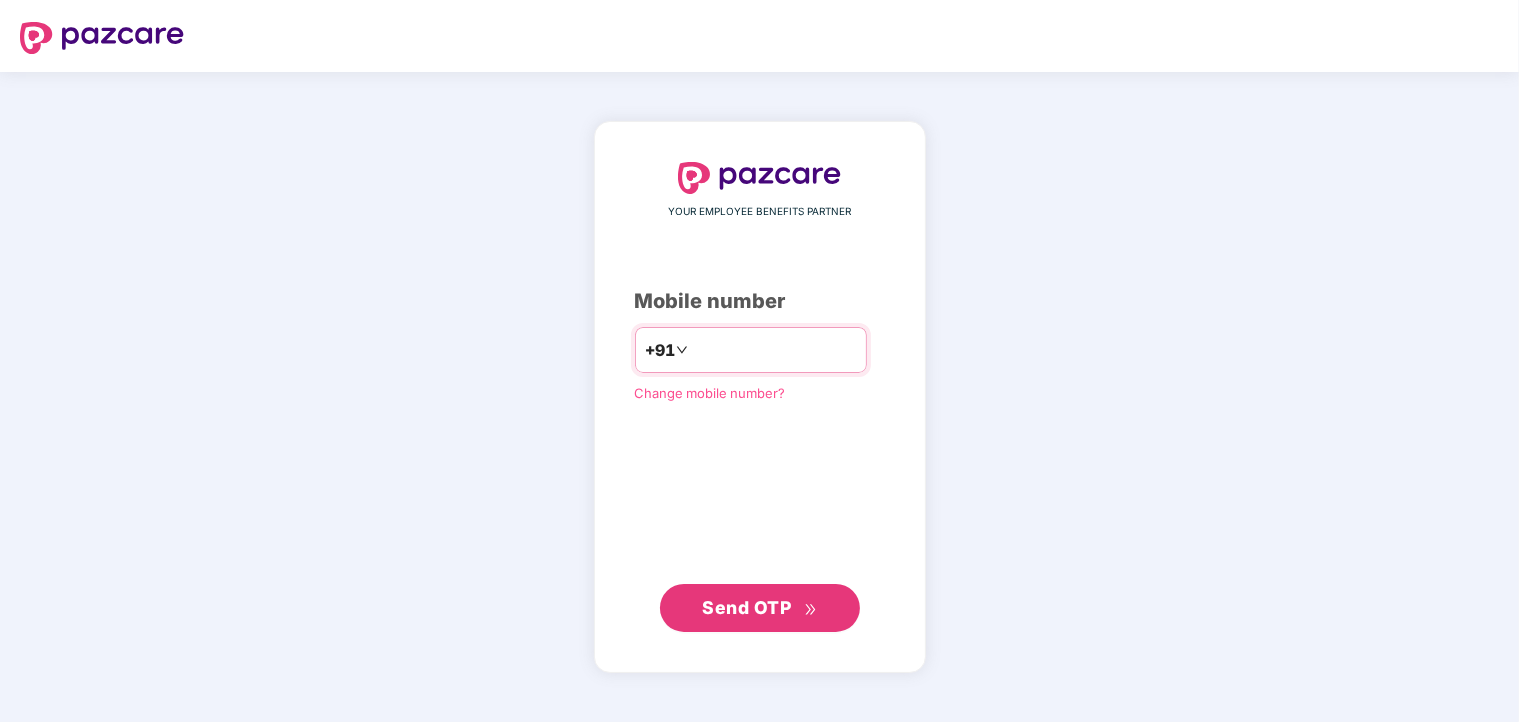 click on "**********" at bounding box center [774, 350] 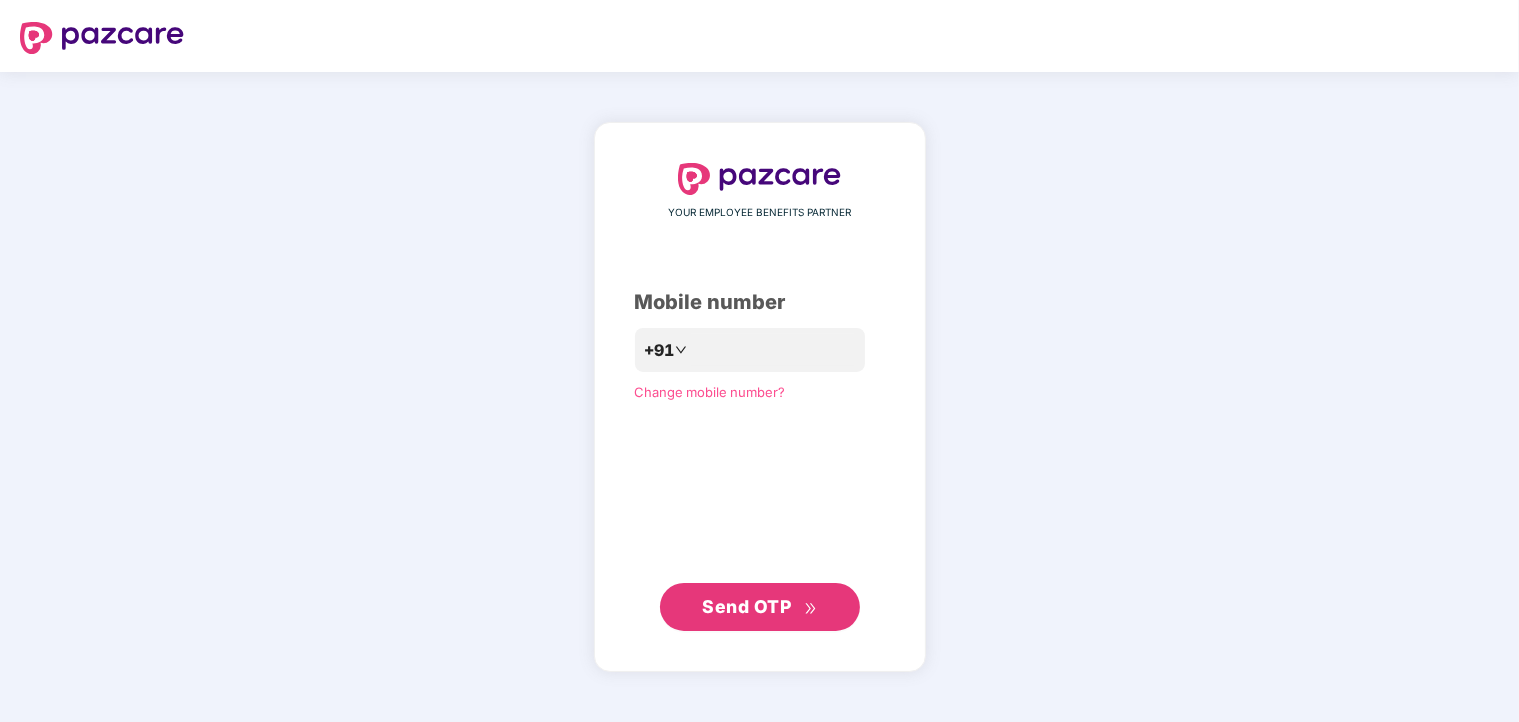 click on "Send OTP" at bounding box center (746, 606) 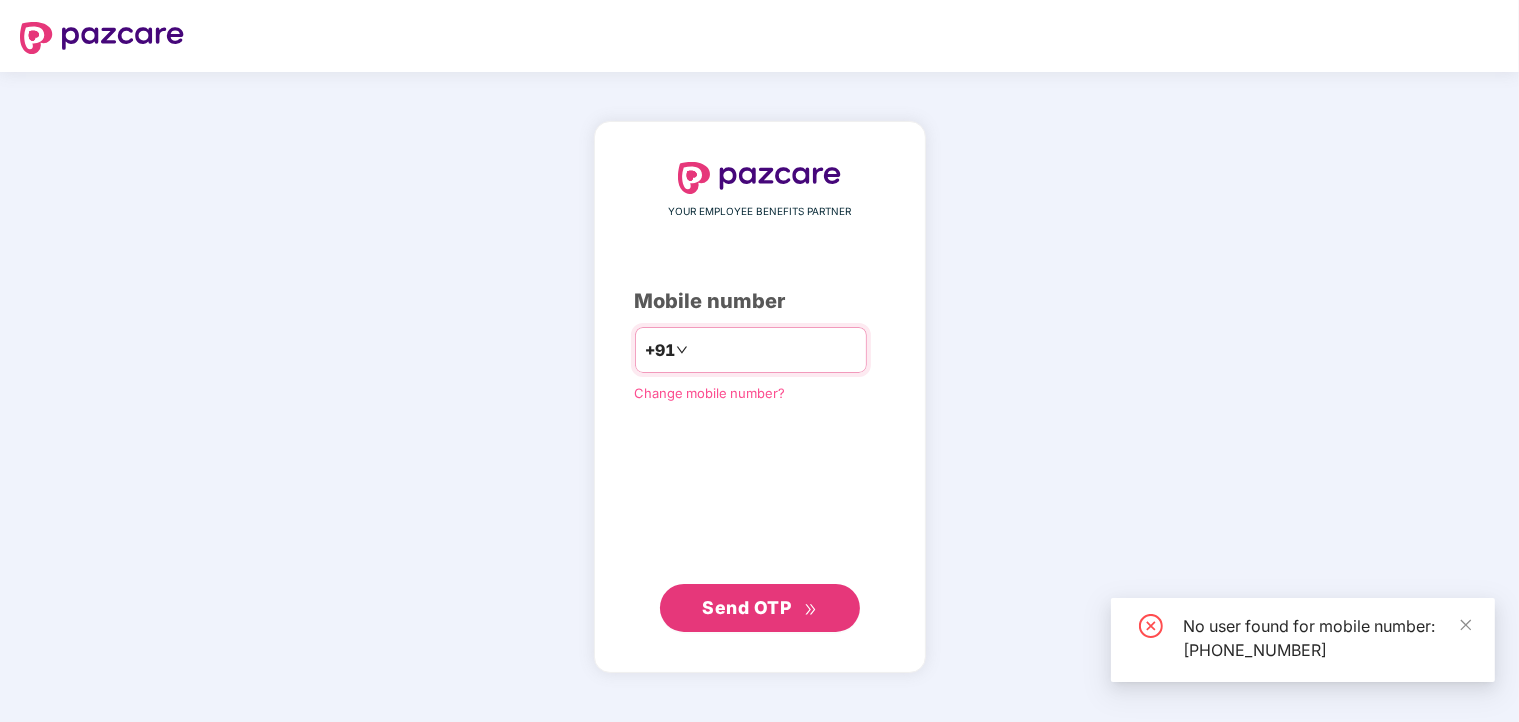 click on "**********" at bounding box center [774, 350] 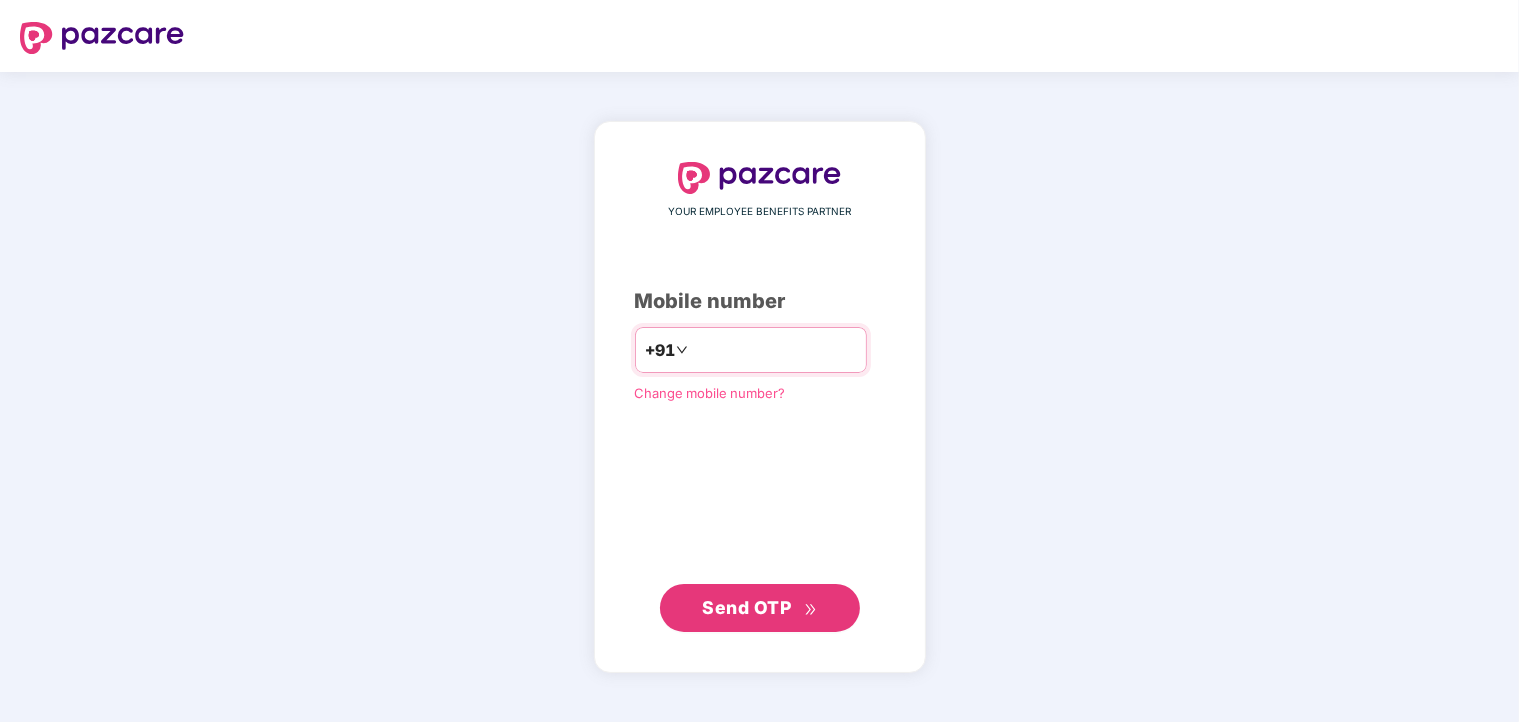 type on "*" 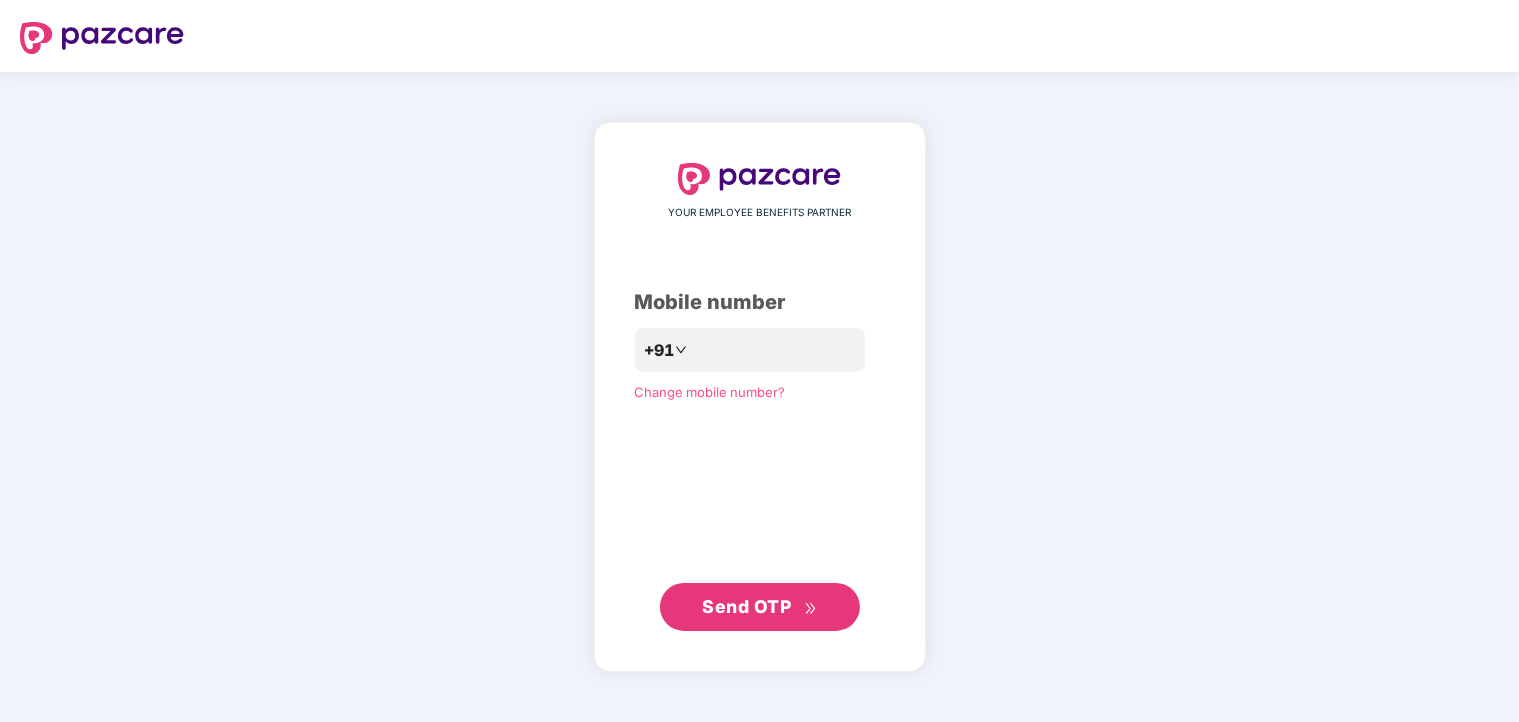 click on "Change mobile number?" at bounding box center [710, 392] 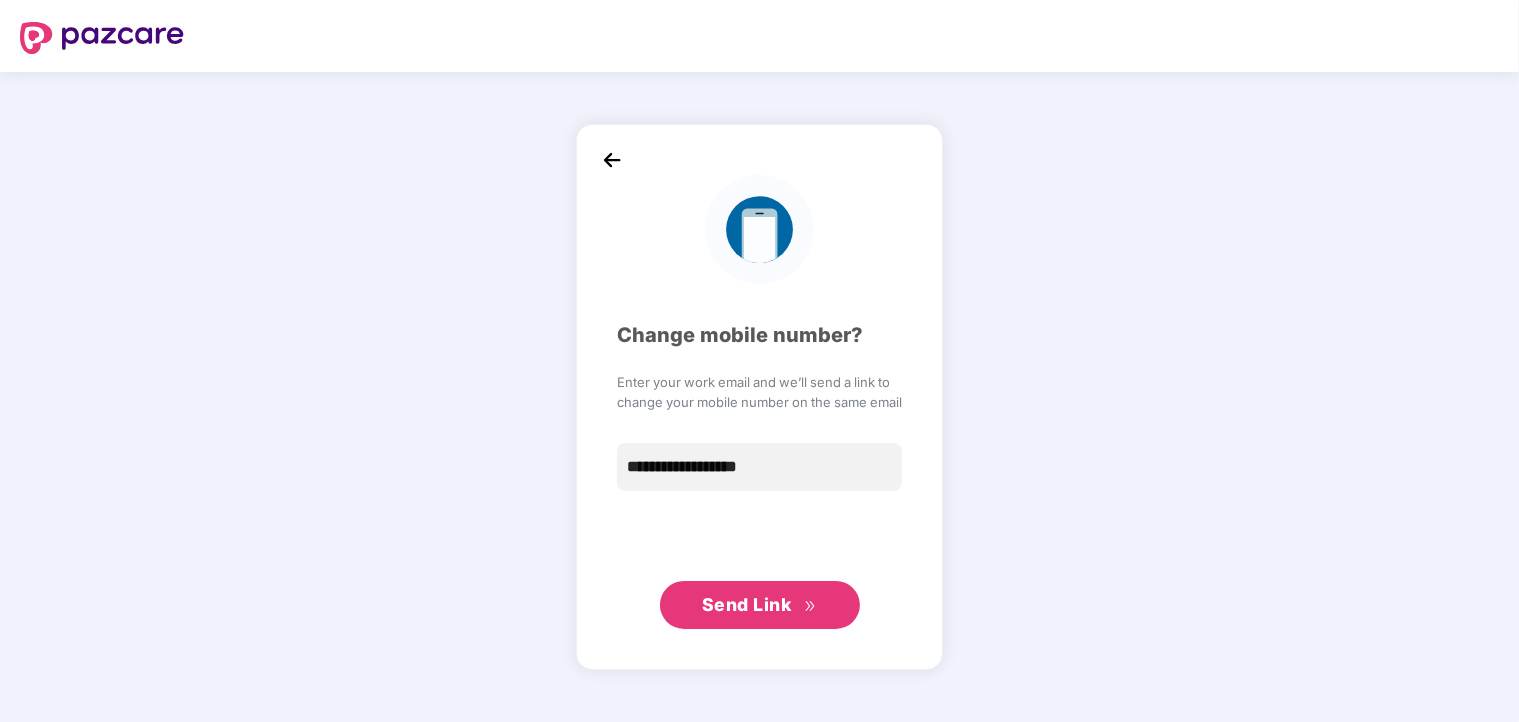 type on "**********" 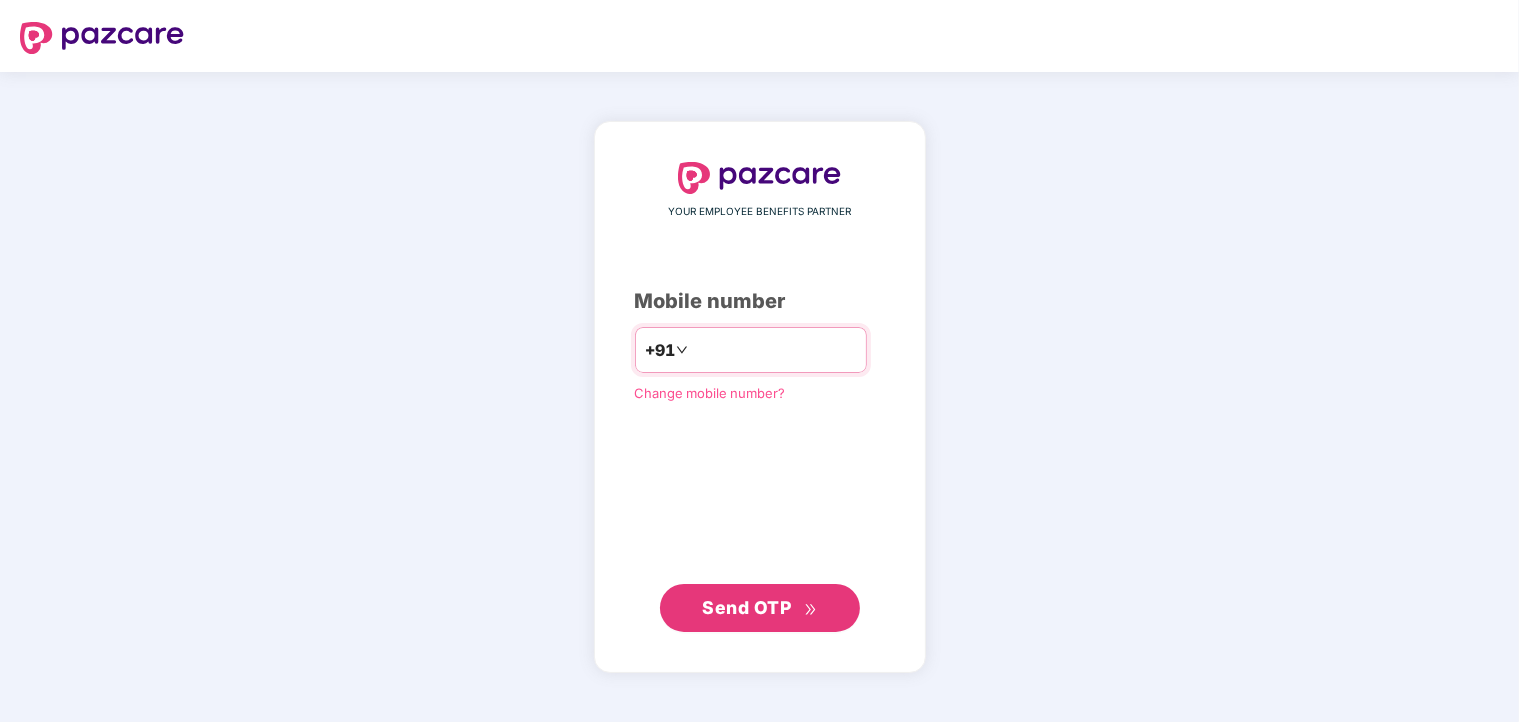 paste on "**********" 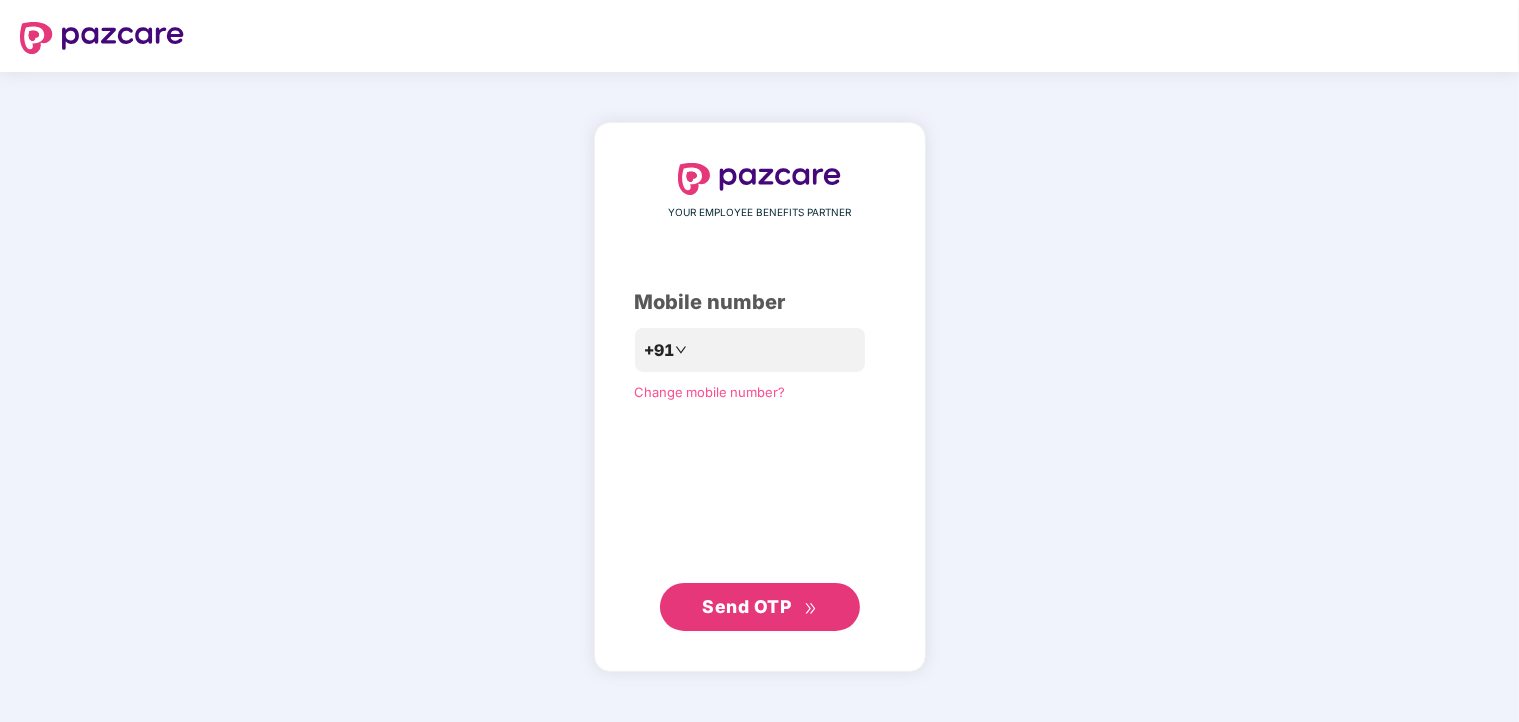 click on "Send OTP" at bounding box center [746, 606] 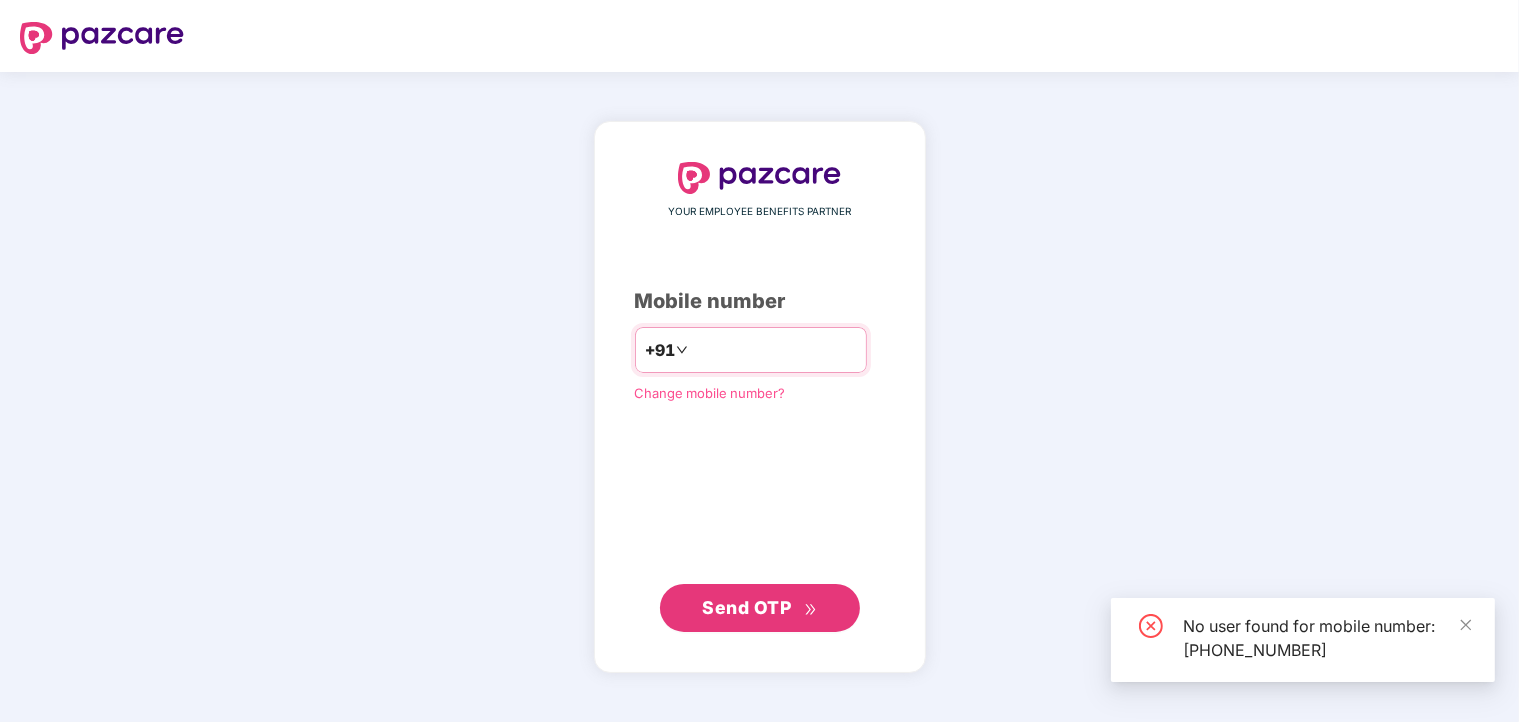 drag, startPoint x: 790, startPoint y: 355, endPoint x: 504, endPoint y: 371, distance: 286.4472 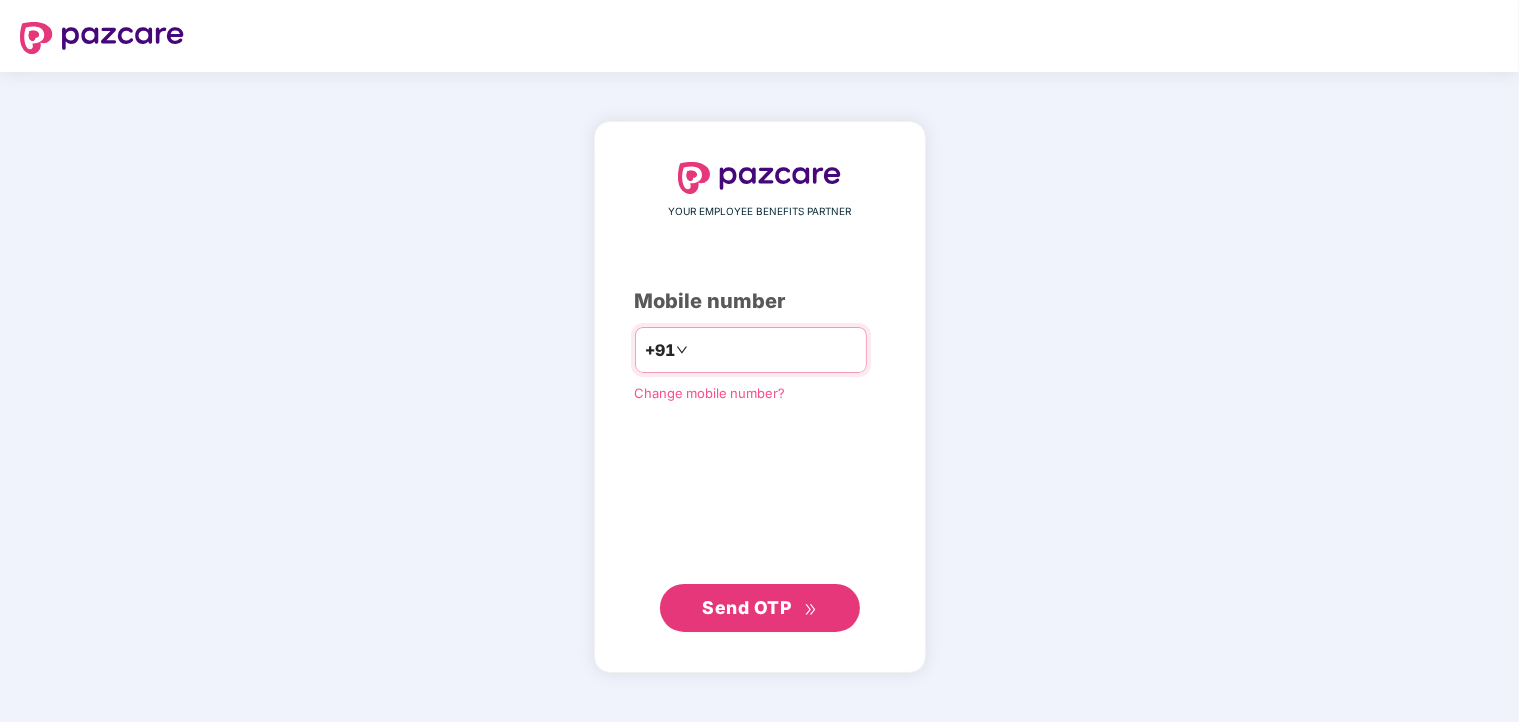 click on "**********" at bounding box center [751, 350] 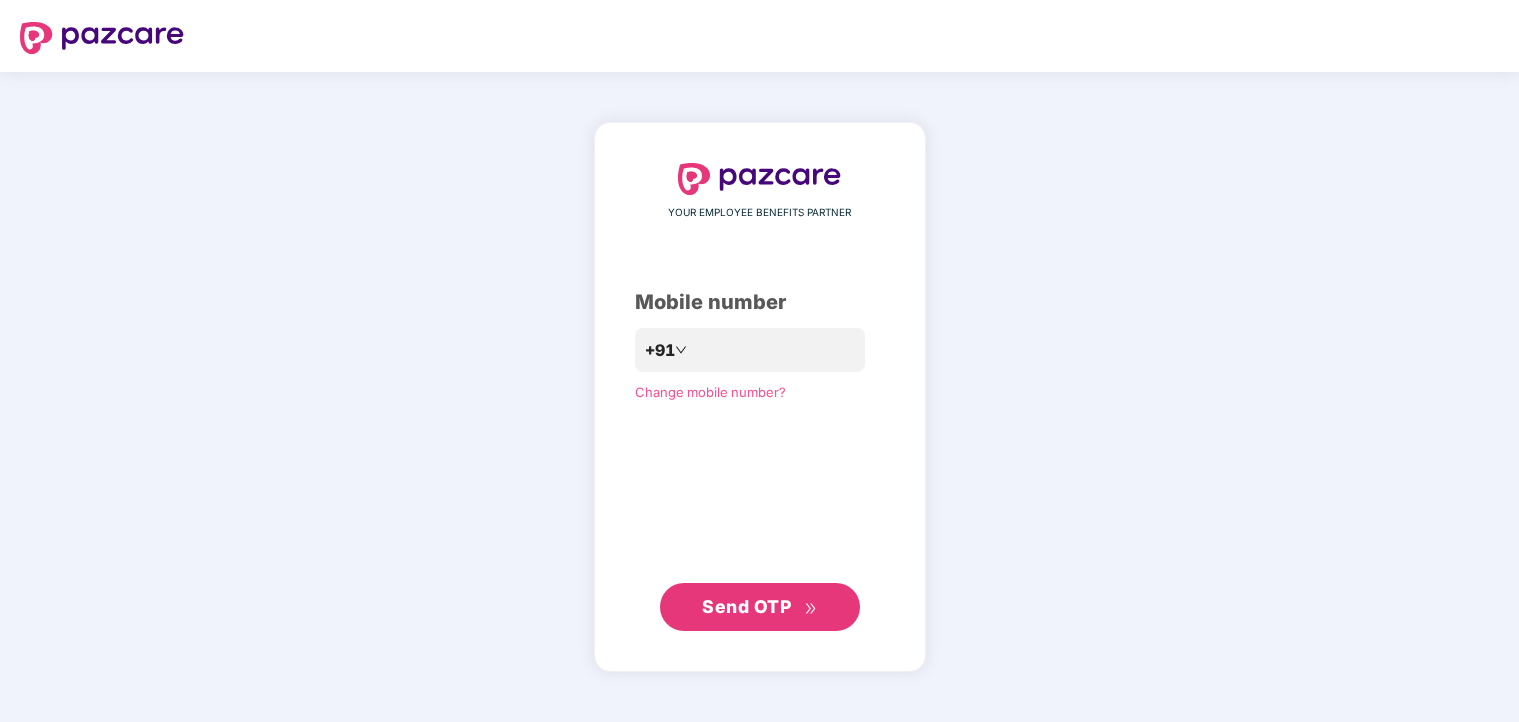scroll, scrollTop: 0, scrollLeft: 0, axis: both 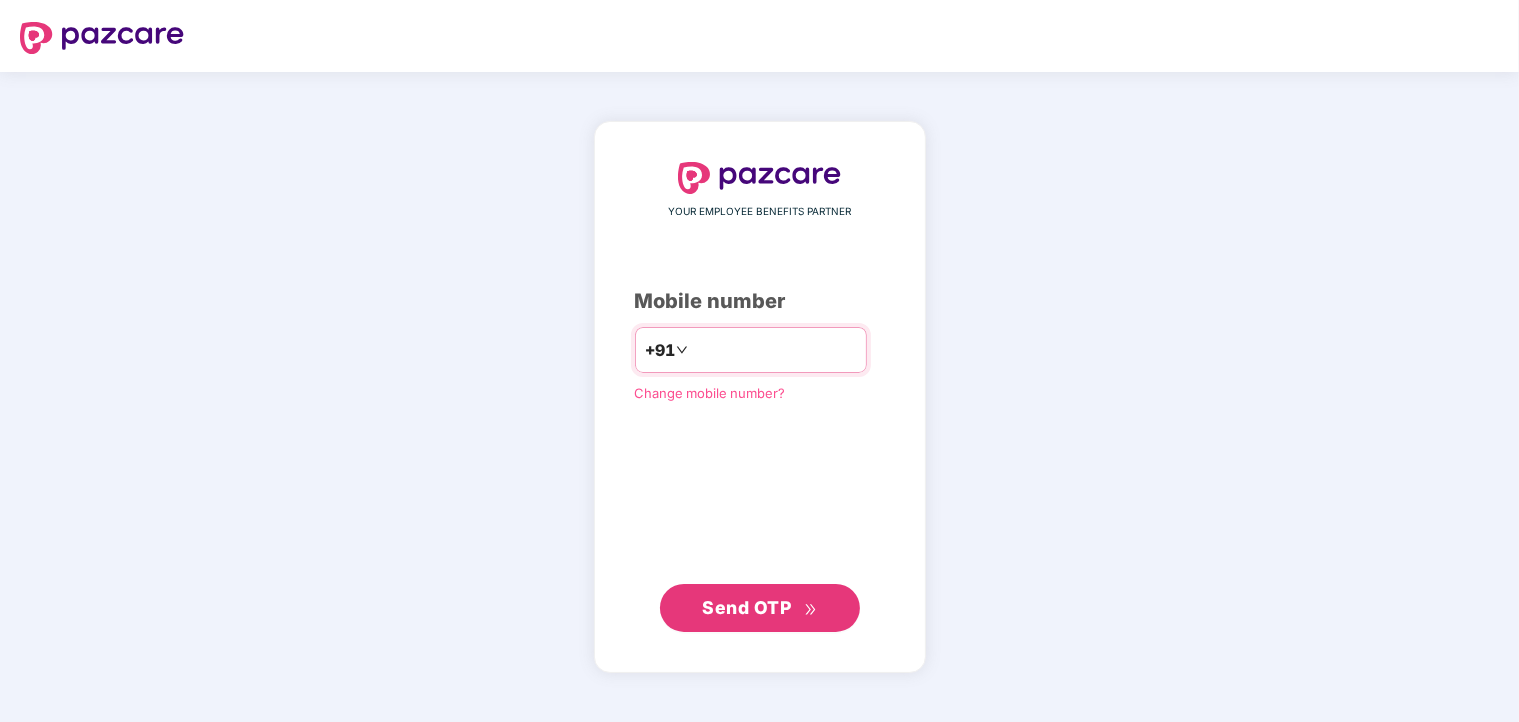 type on "**********" 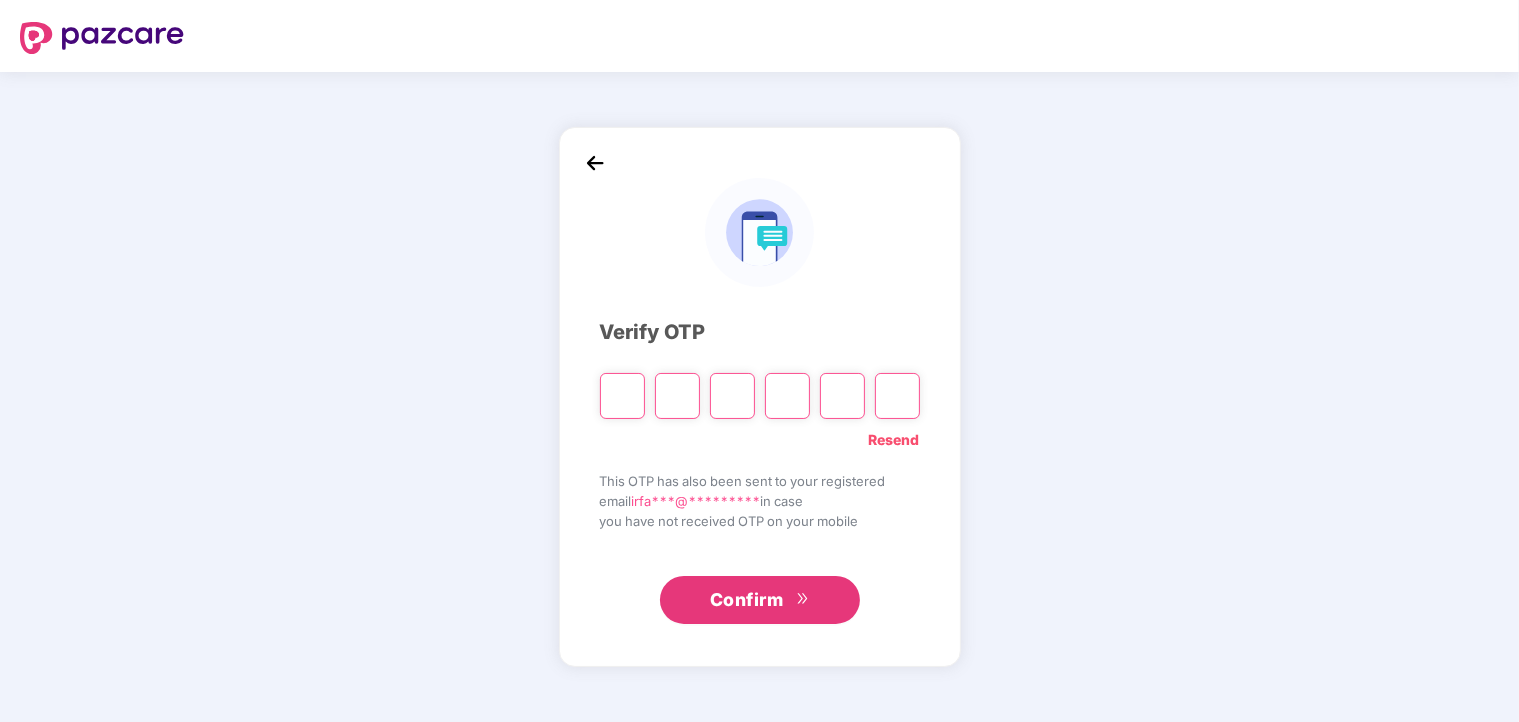 type on "*" 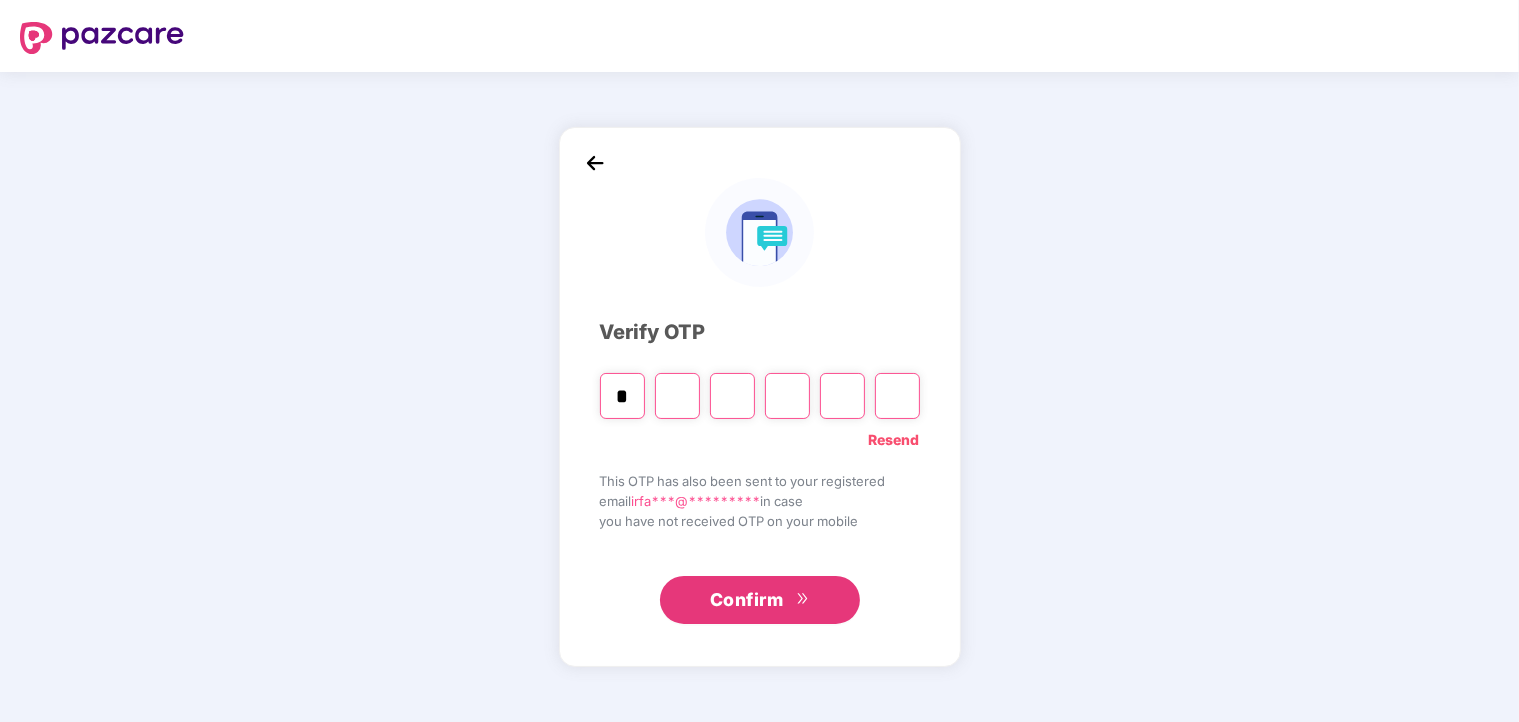 type on "*" 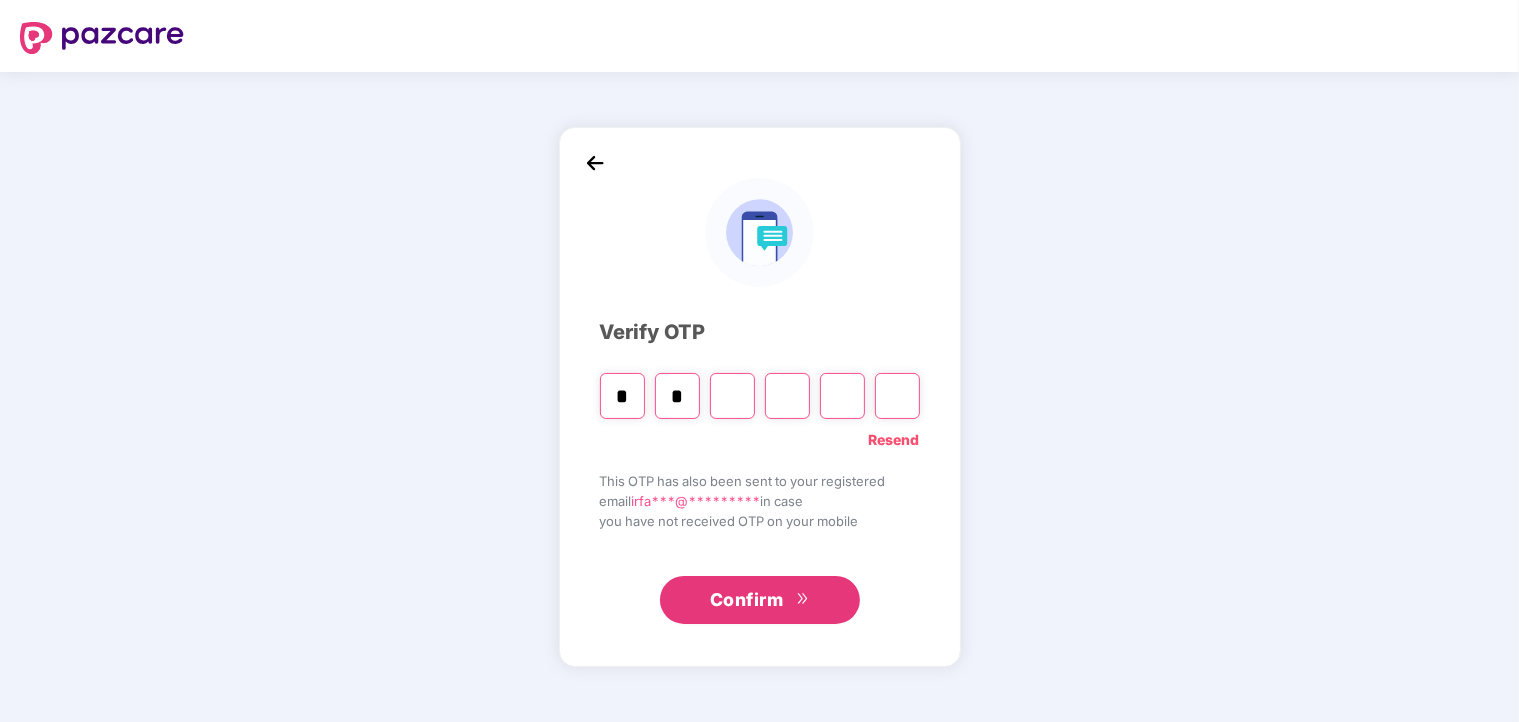 type on "*" 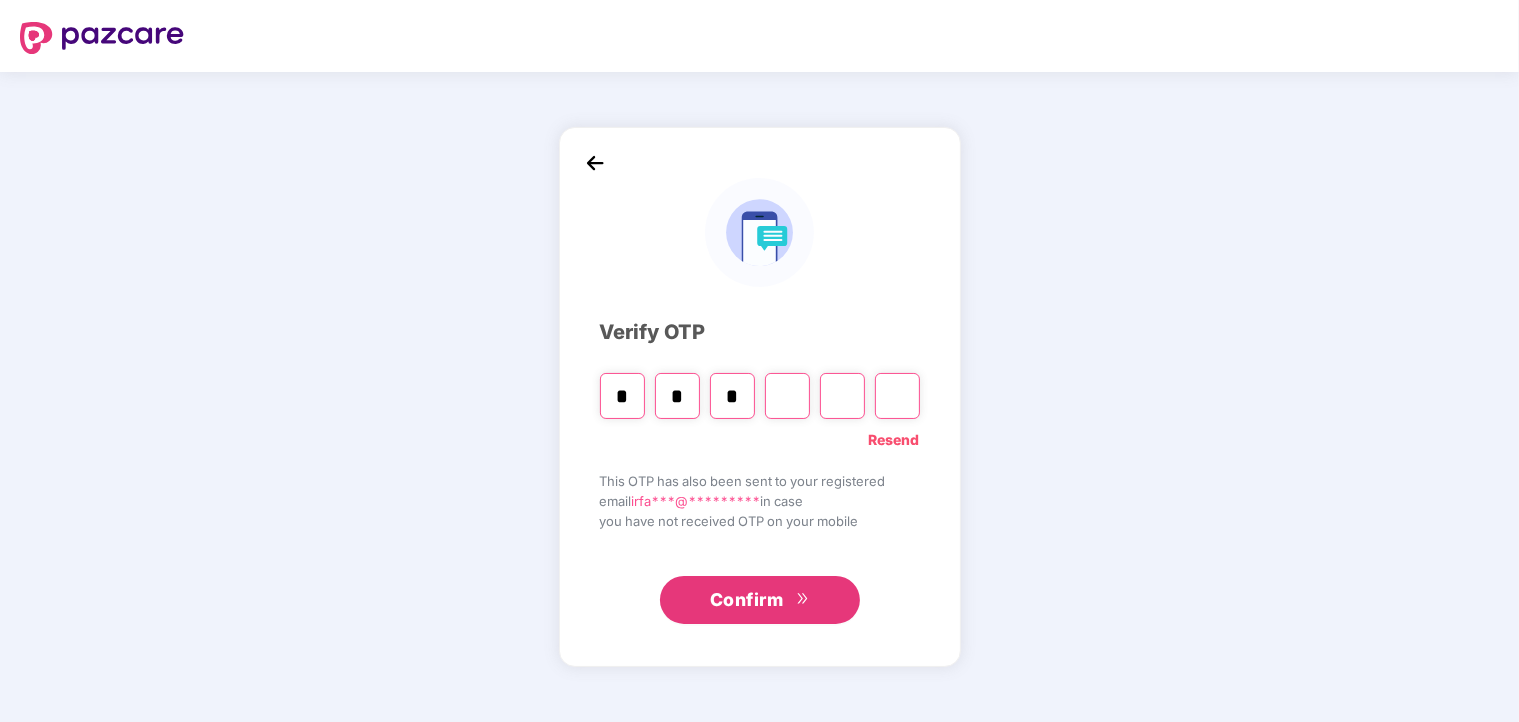 type on "*" 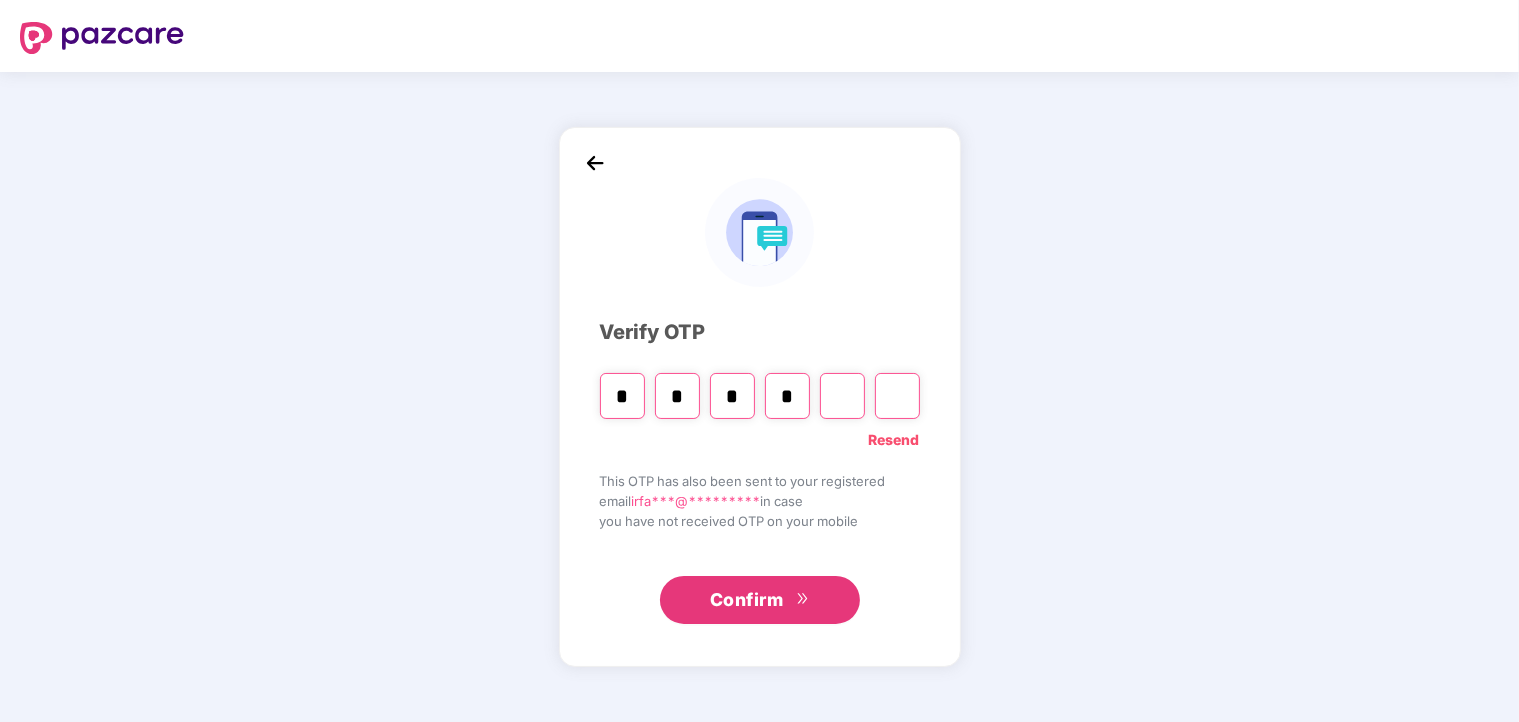 type on "*" 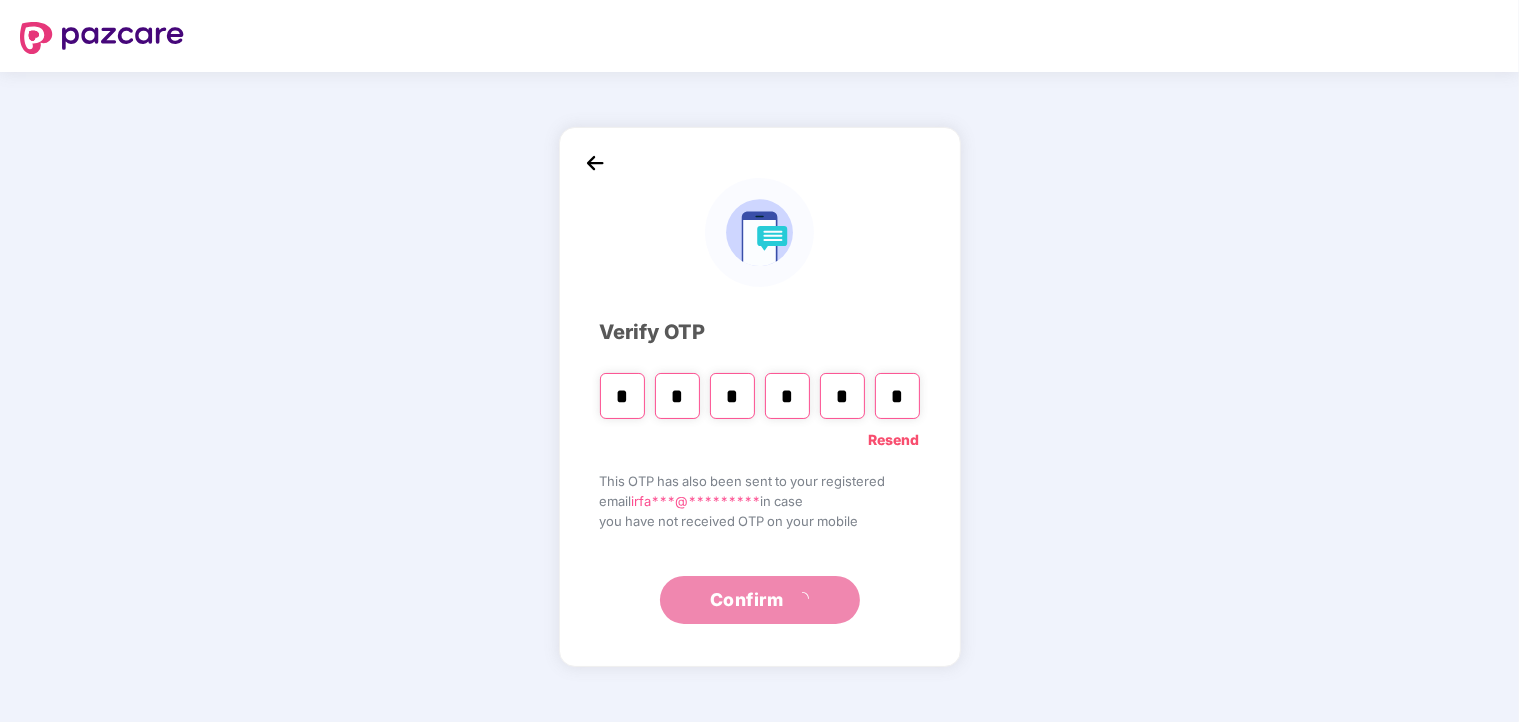 type on "*" 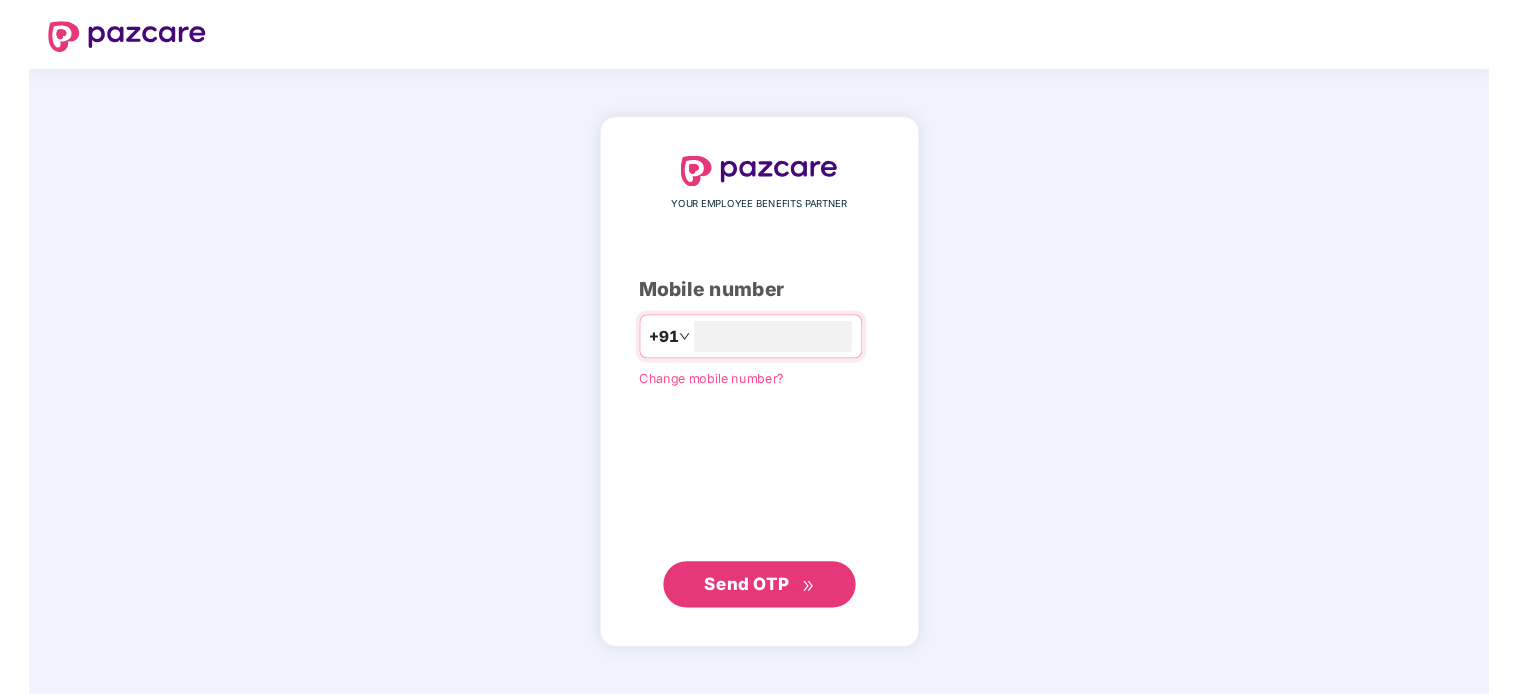 scroll, scrollTop: 0, scrollLeft: 0, axis: both 